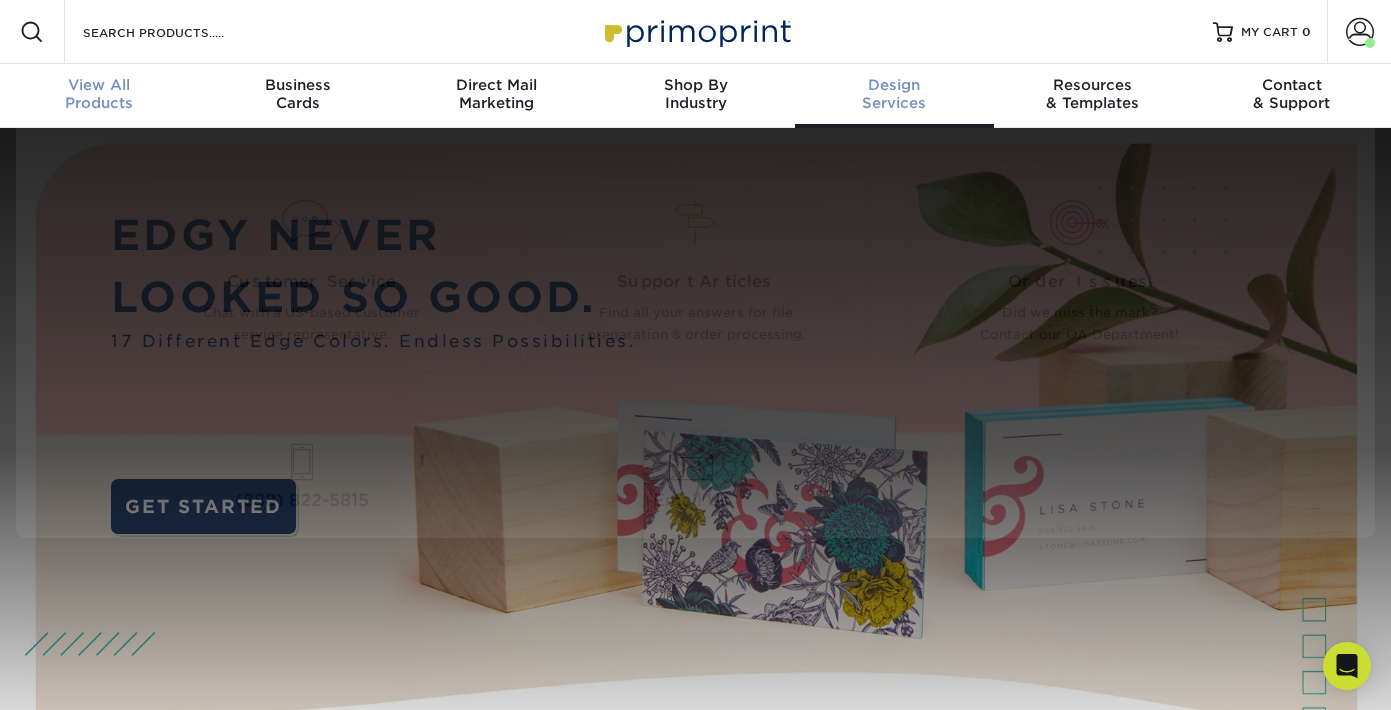click on "View All" at bounding box center [99, 85] 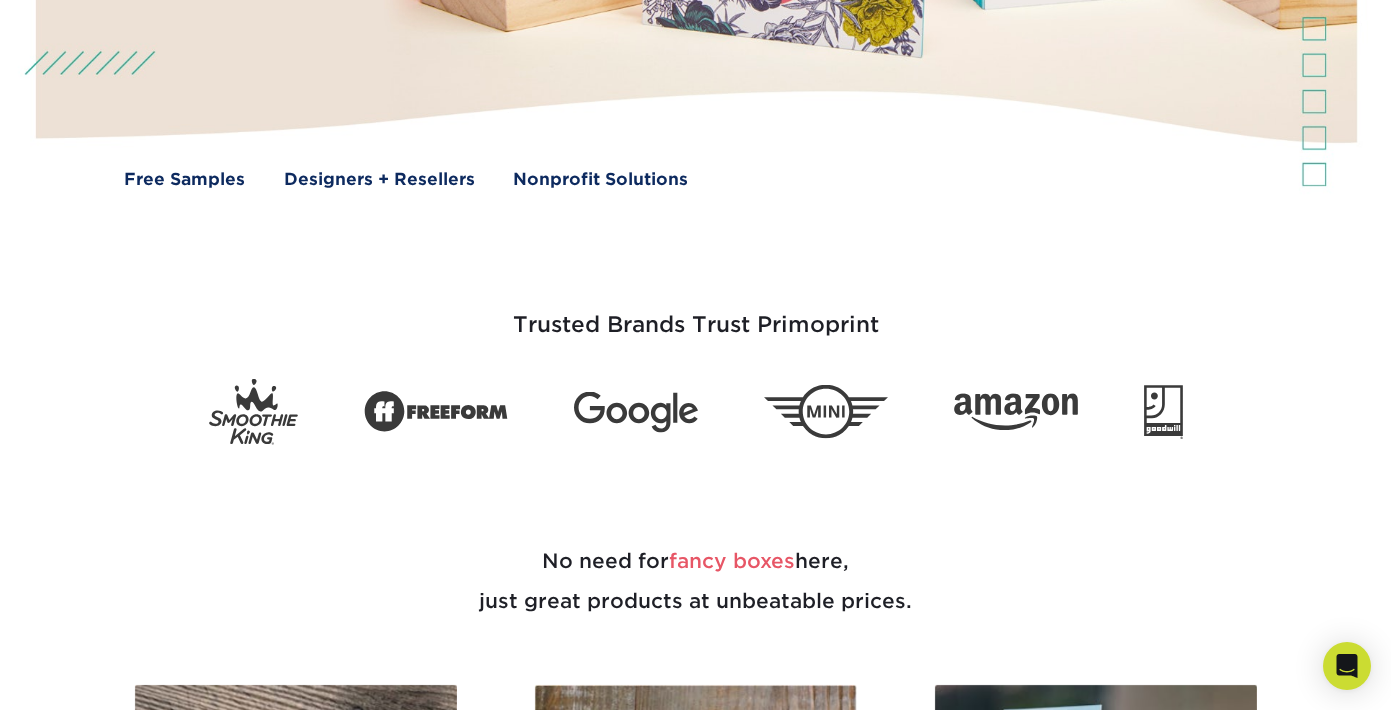 scroll, scrollTop: 581, scrollLeft: 0, axis: vertical 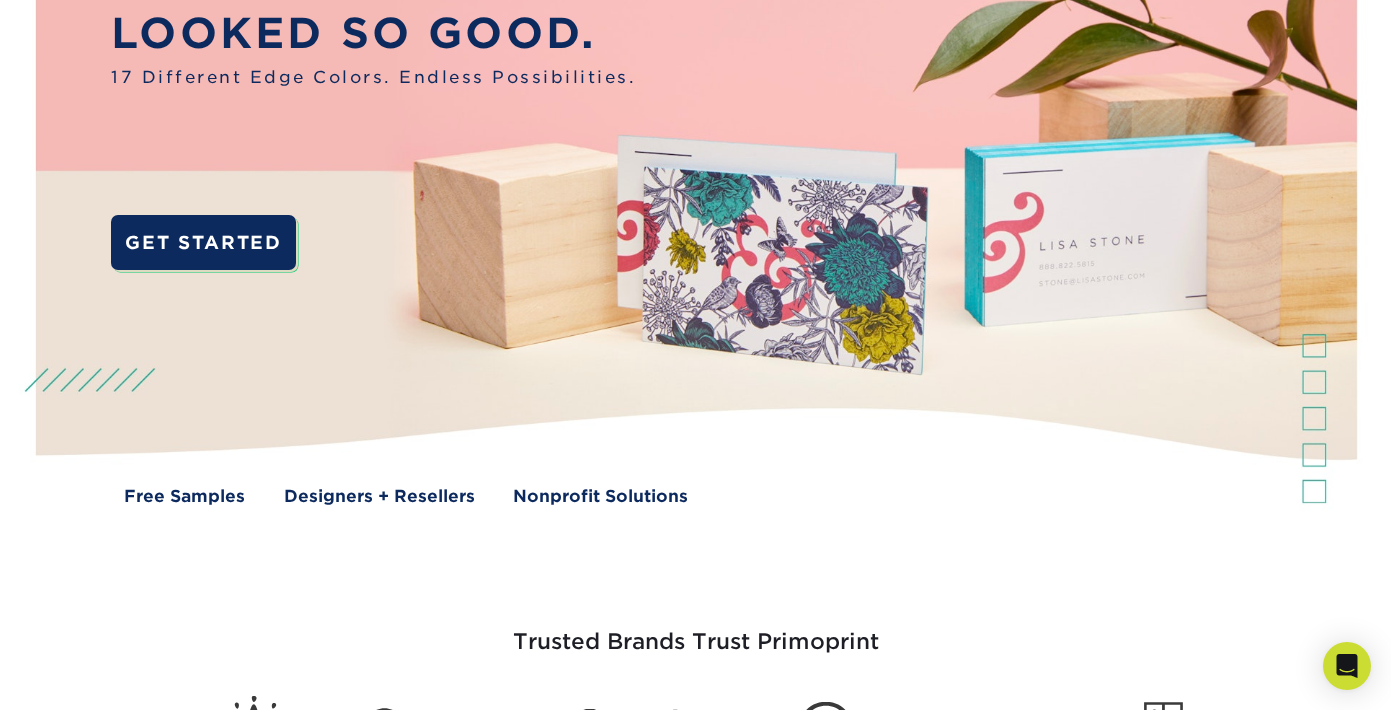 click at bounding box center (695, 208) 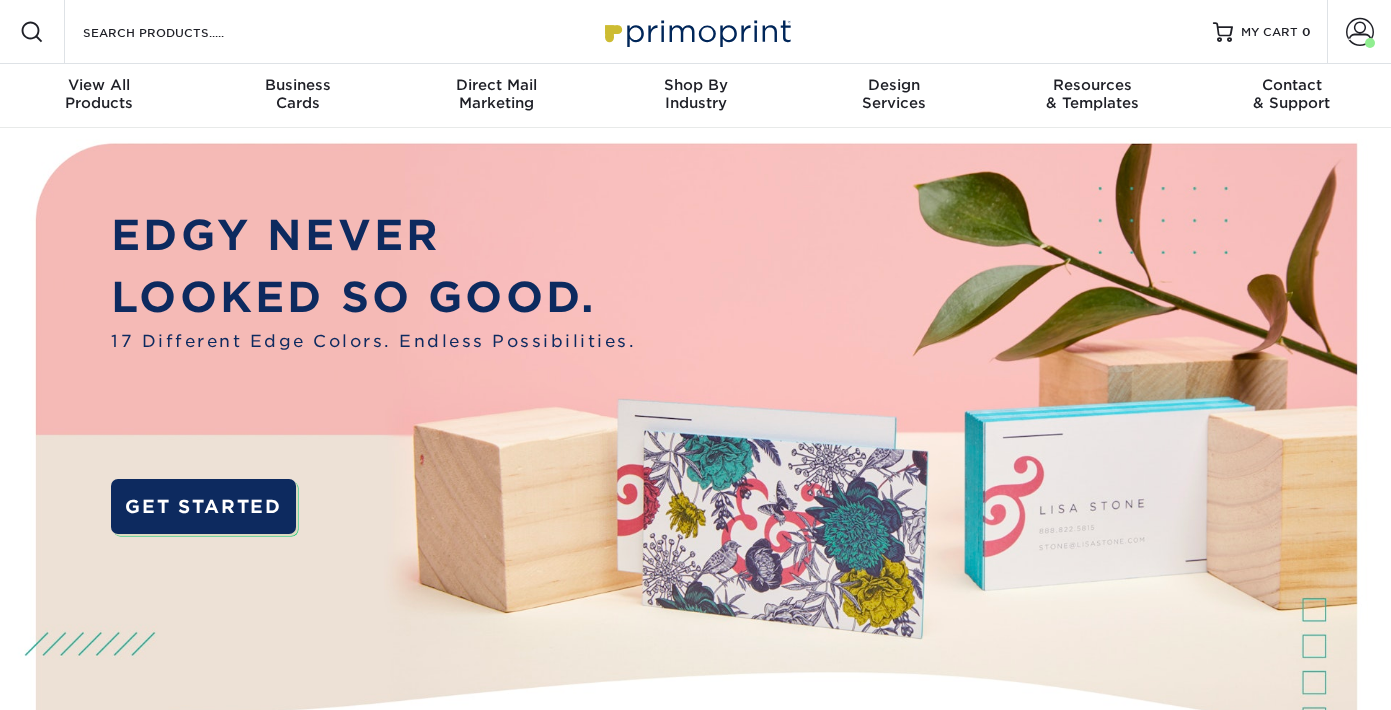 scroll, scrollTop: 0, scrollLeft: 0, axis: both 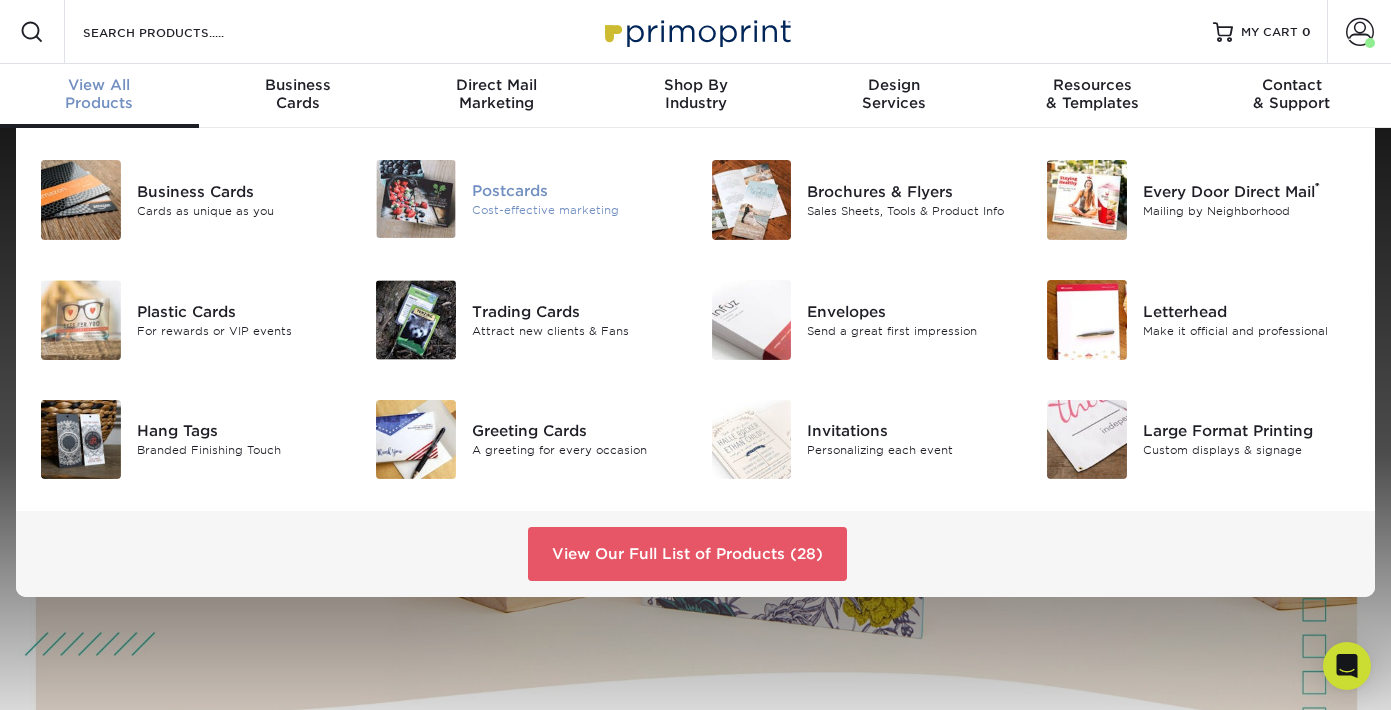 click on "Cost-effective marketing" at bounding box center (576, 210) 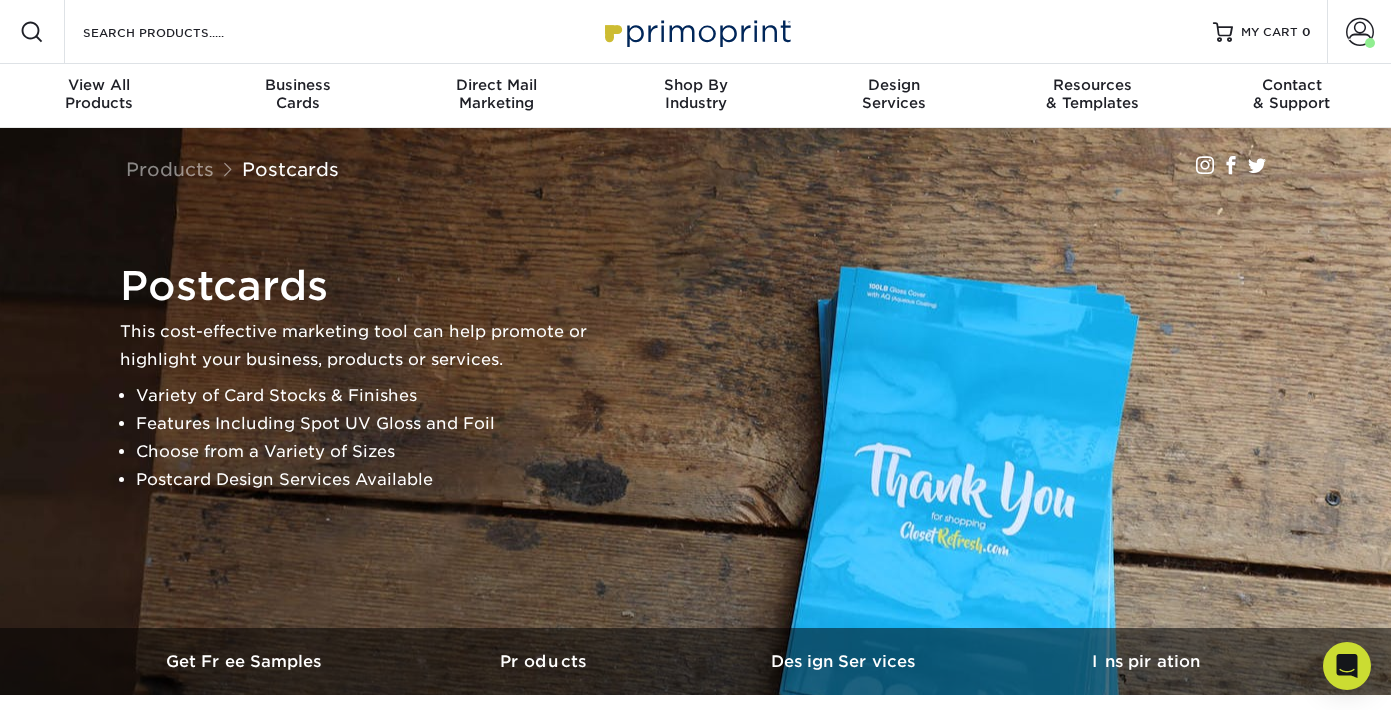 scroll, scrollTop: 163, scrollLeft: 0, axis: vertical 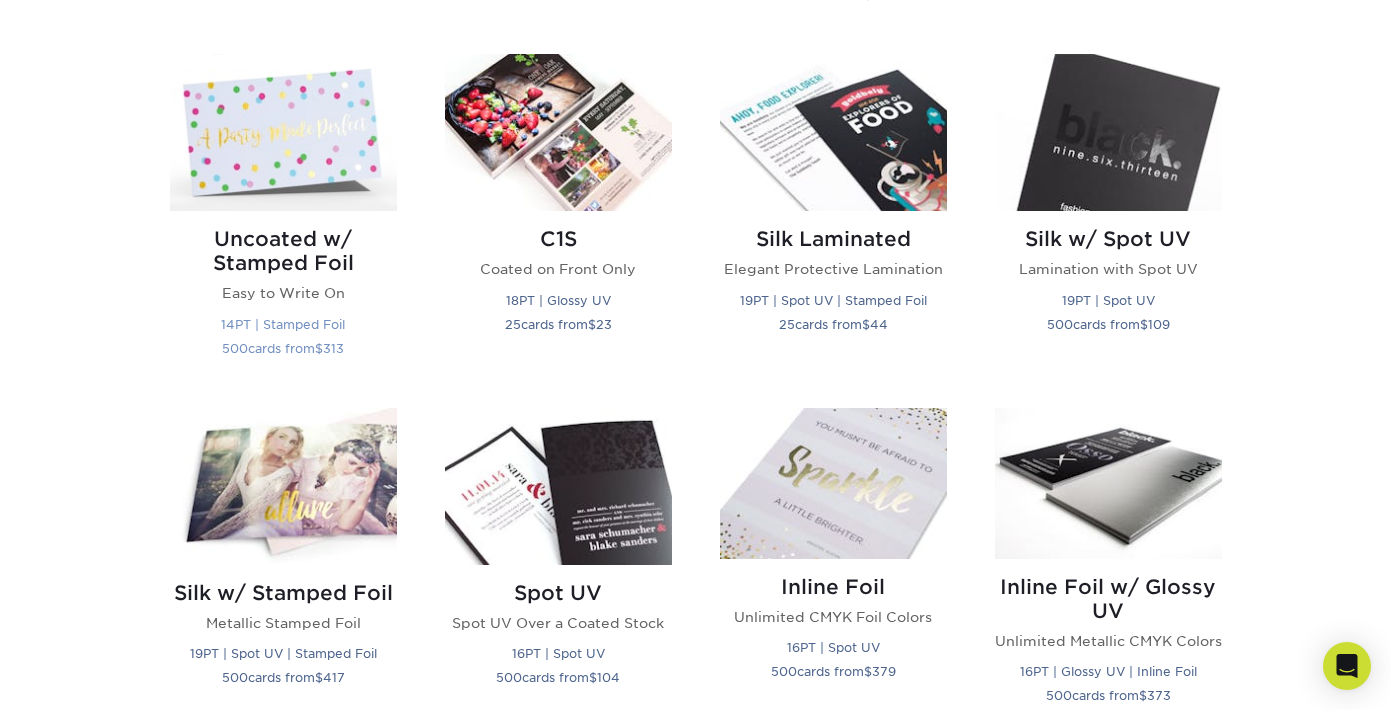 click on "Uncoated w/ Stamped Foil" at bounding box center (283, 251) 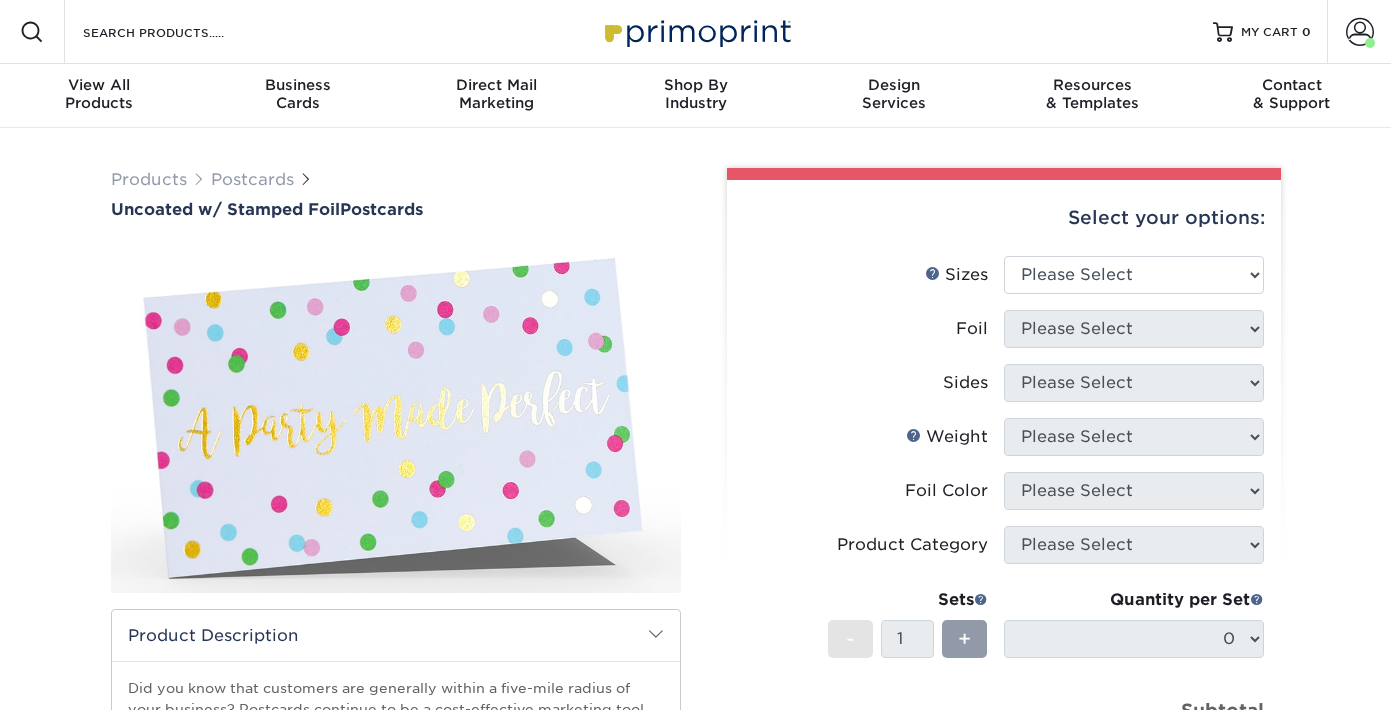 scroll, scrollTop: 0, scrollLeft: 0, axis: both 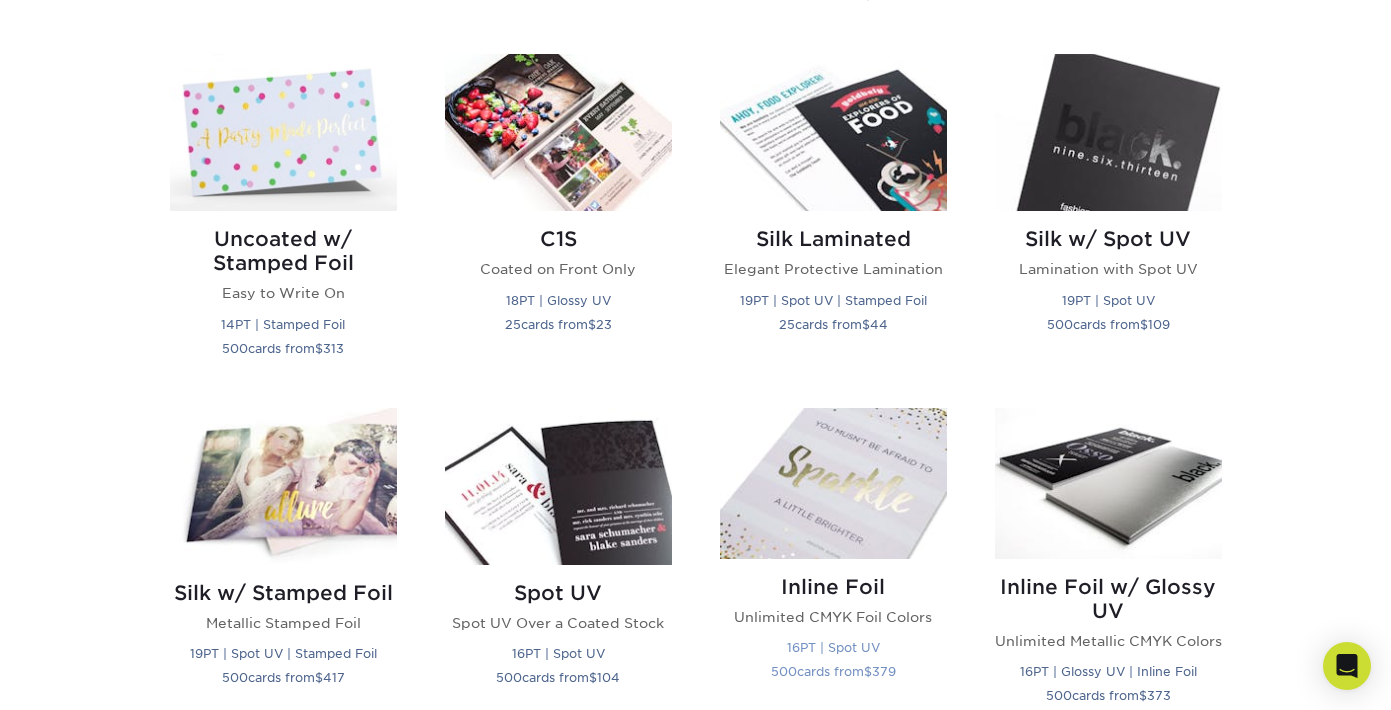 click at bounding box center [833, 483] 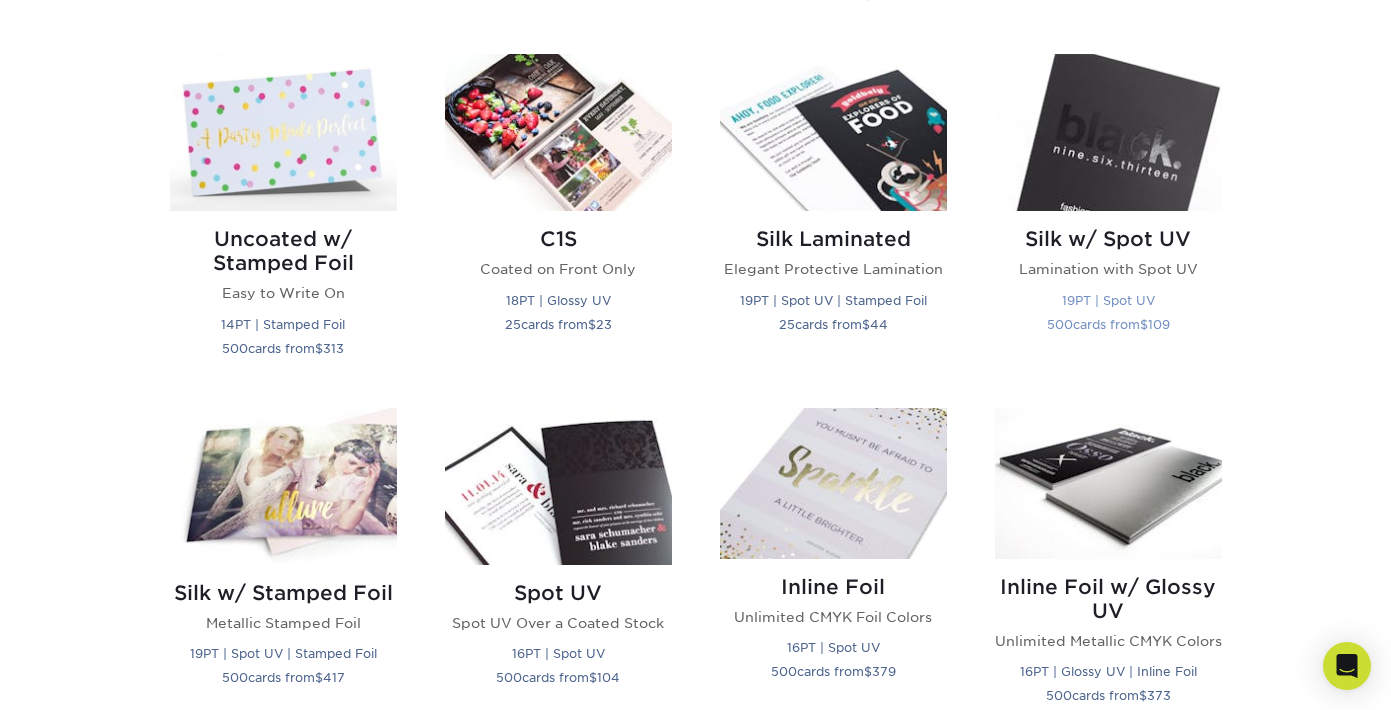 click at bounding box center (1108, 132) 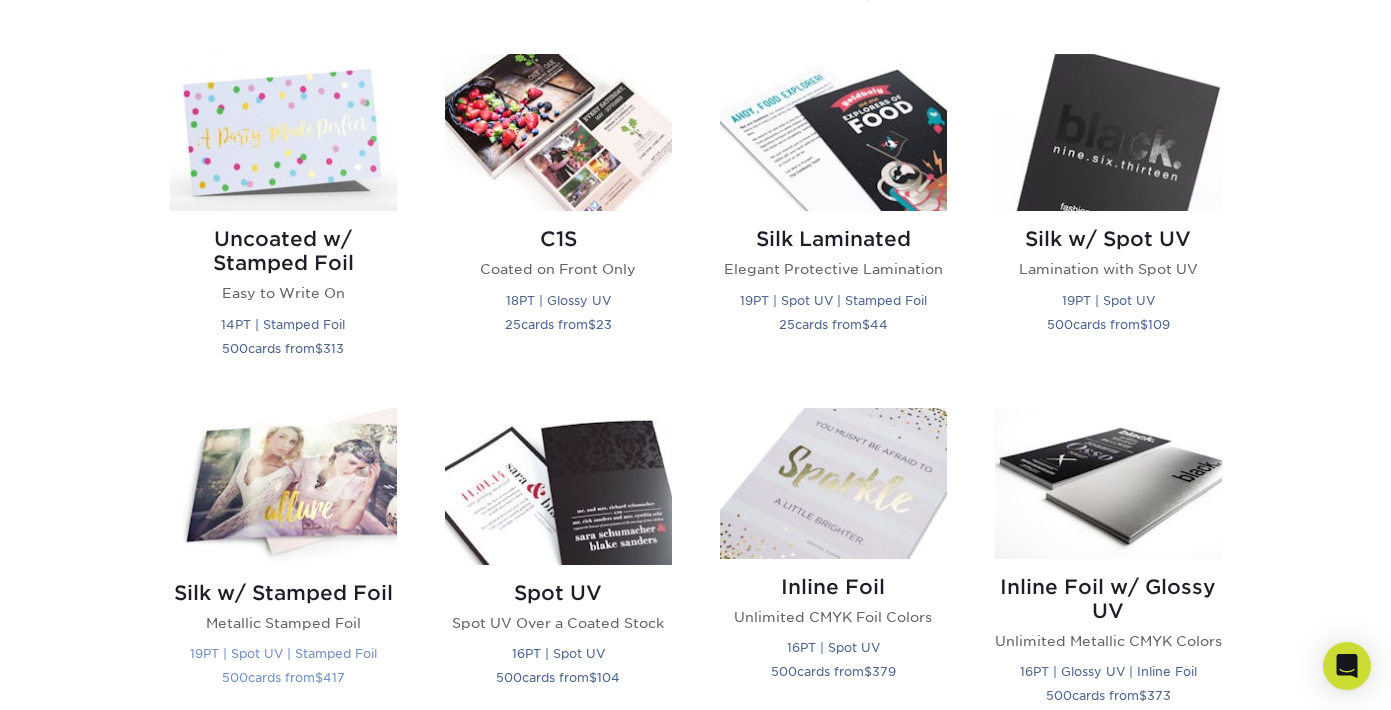 click at bounding box center (283, 486) 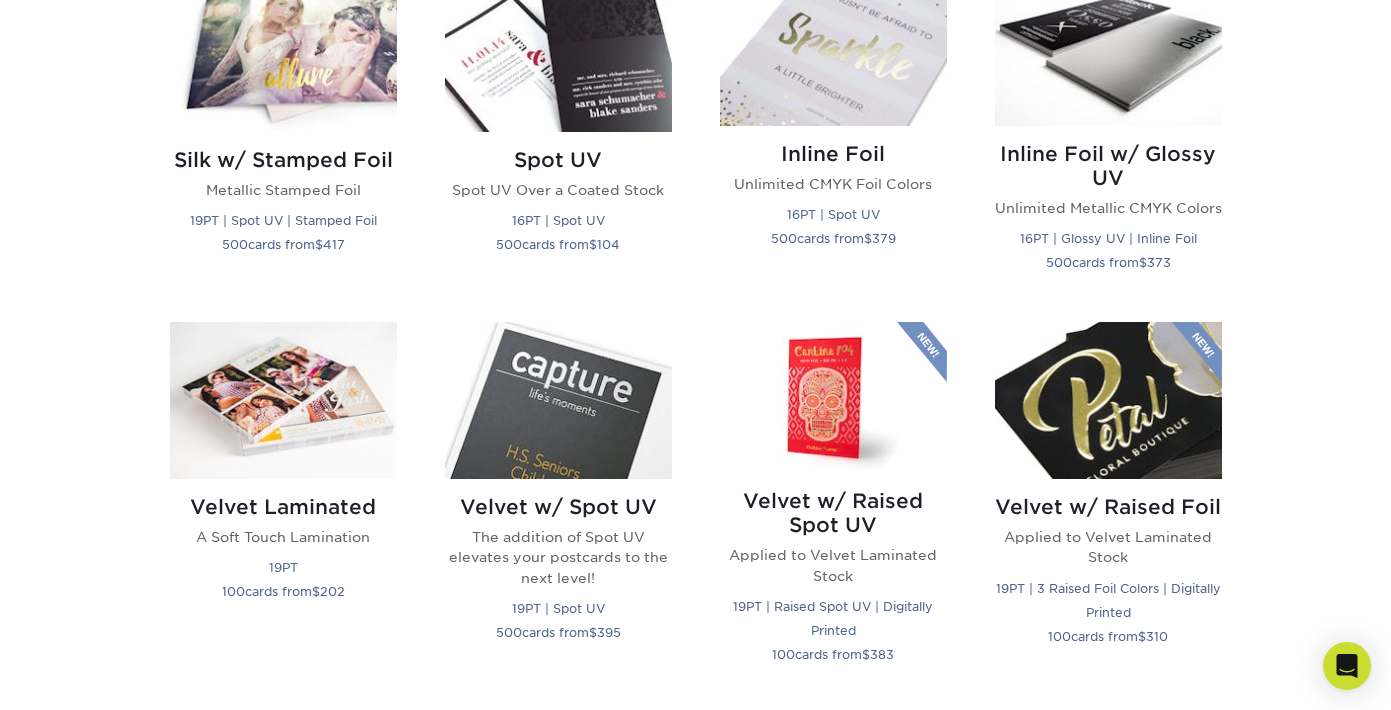 scroll, scrollTop: 1723, scrollLeft: 0, axis: vertical 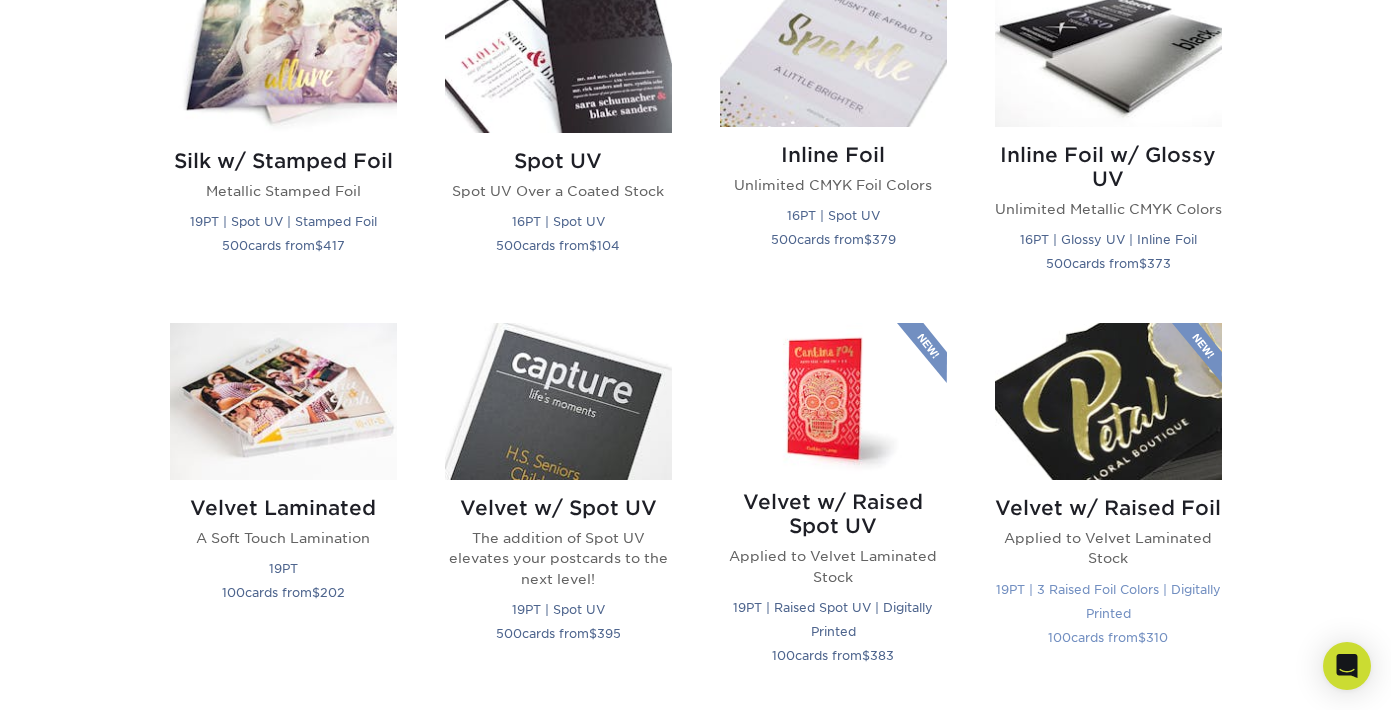 click at bounding box center (1108, 401) 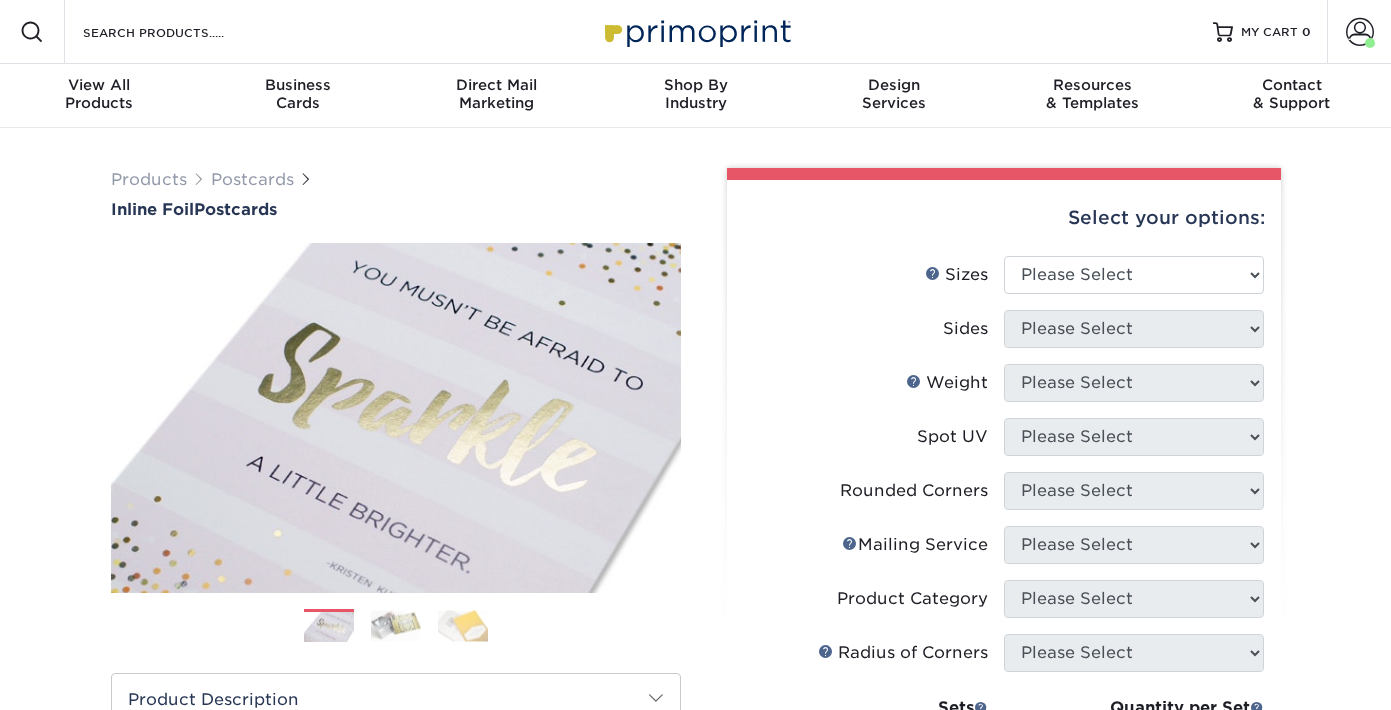 scroll, scrollTop: 0, scrollLeft: 0, axis: both 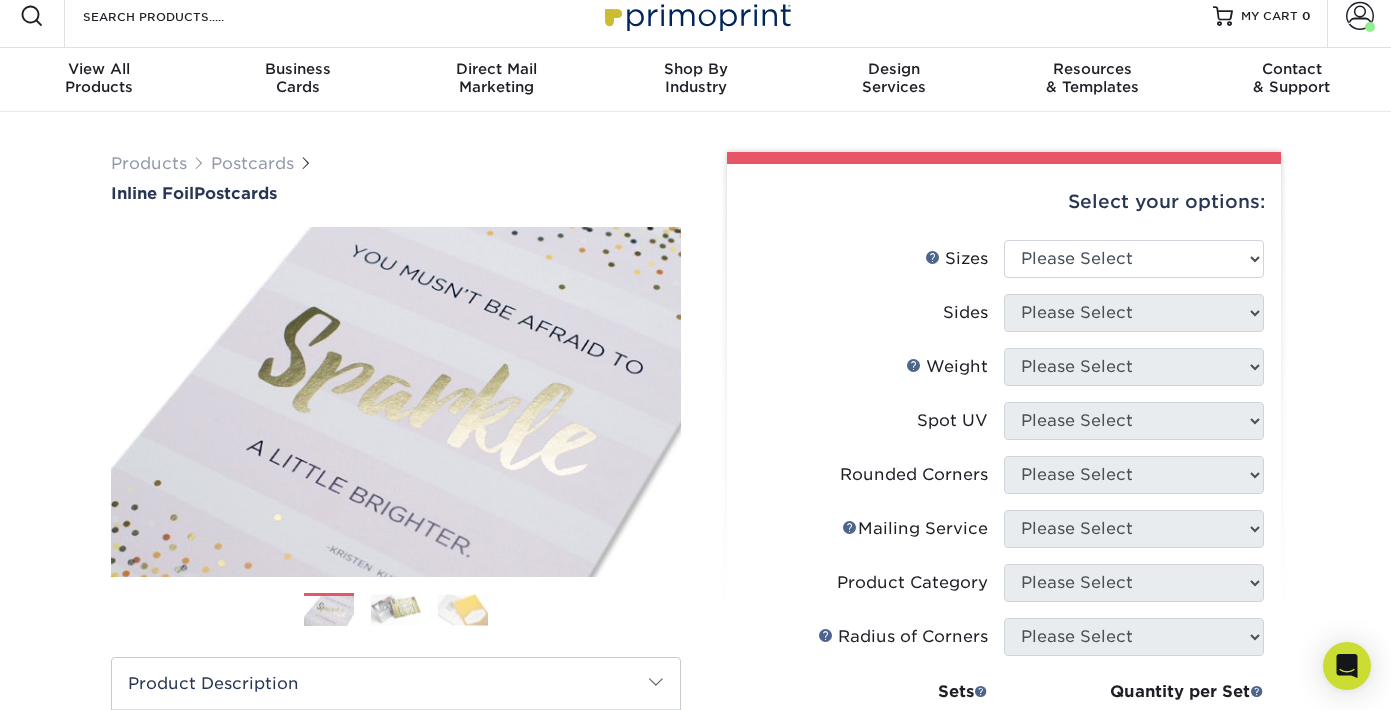 click at bounding box center [396, 609] 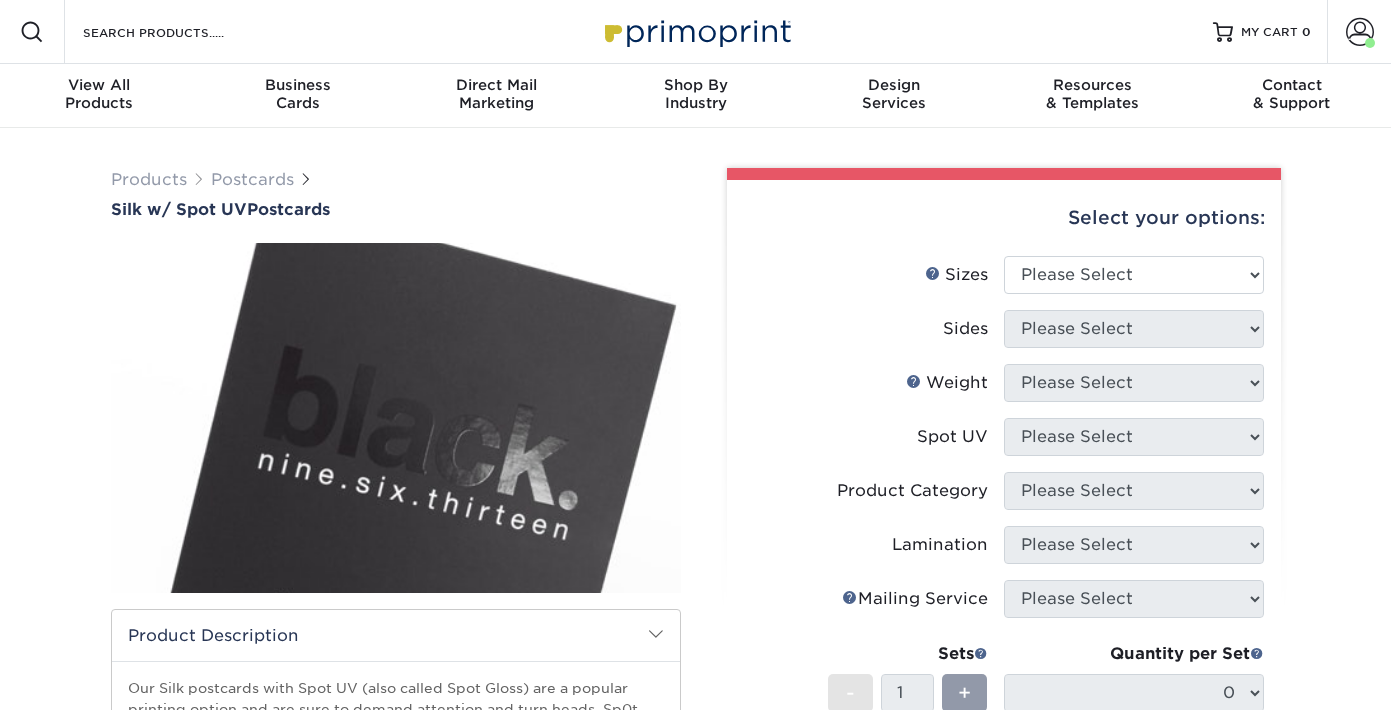 scroll, scrollTop: 0, scrollLeft: 0, axis: both 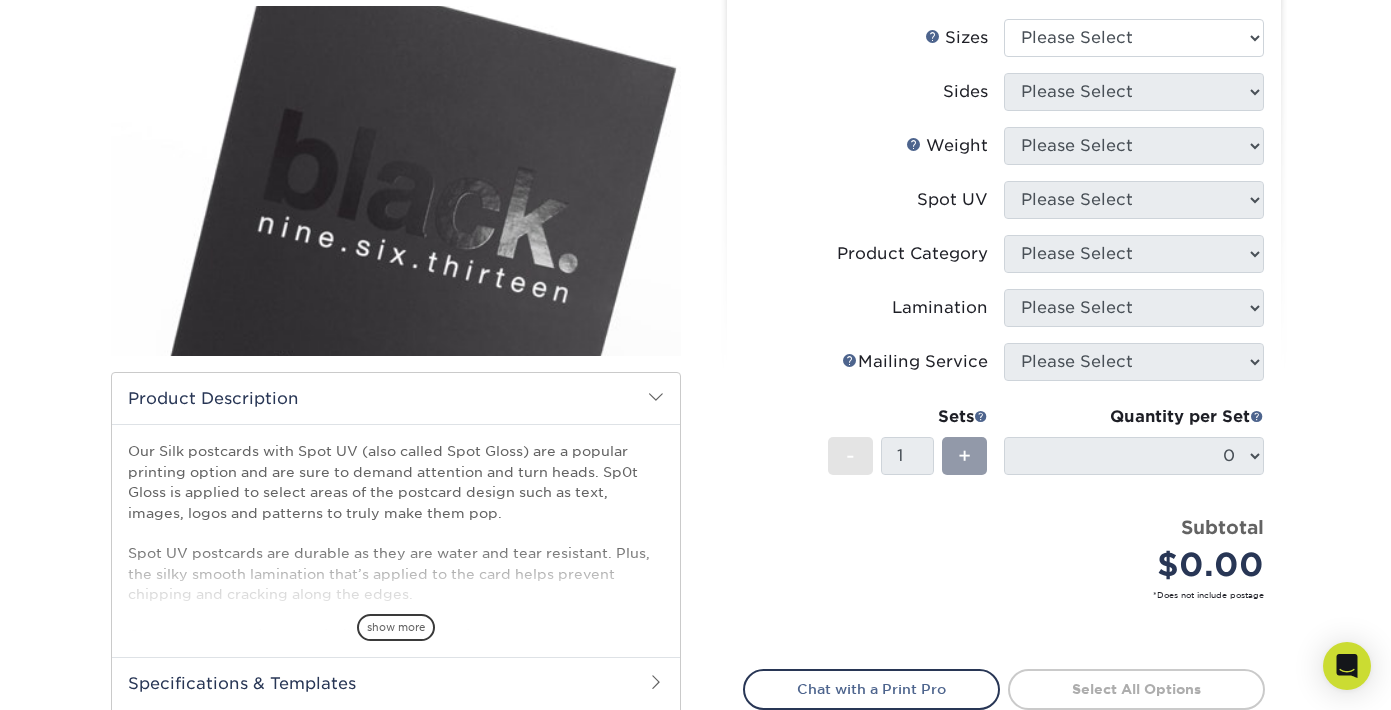 click at bounding box center [656, 397] 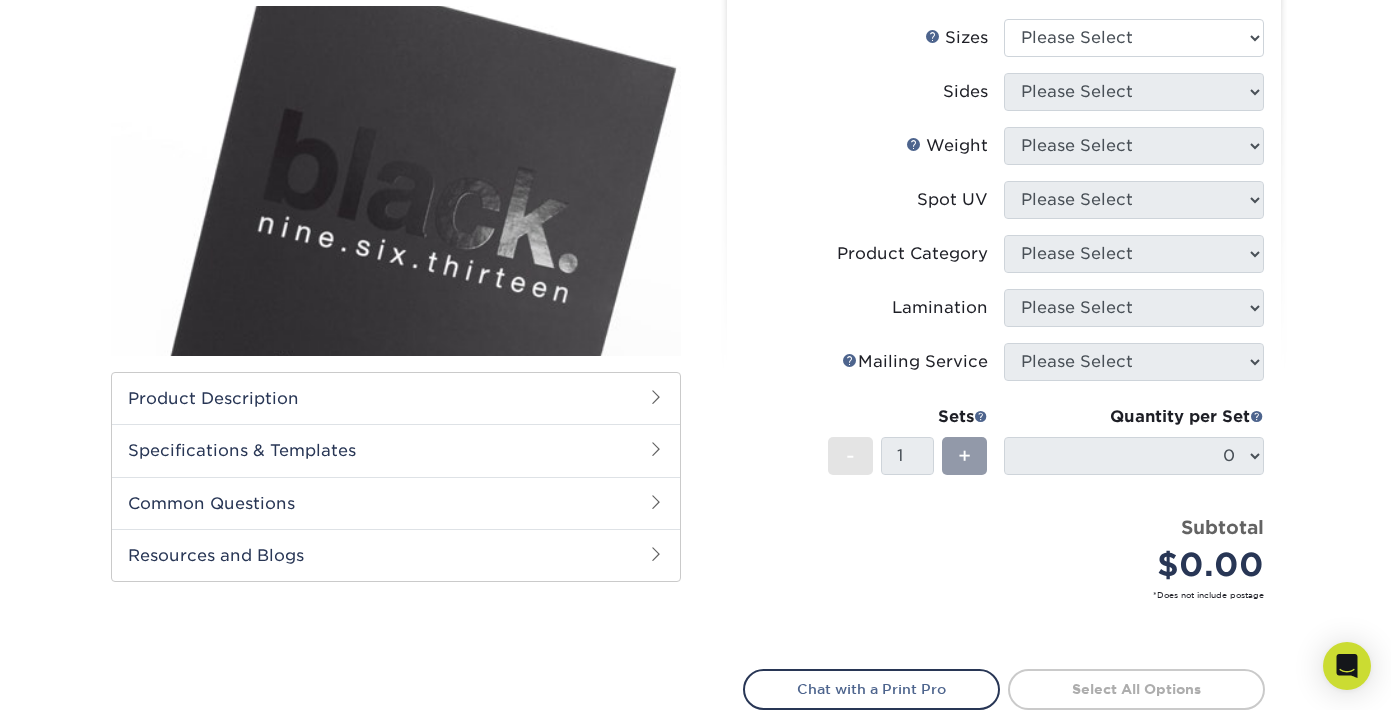 click on "Product Description" at bounding box center (396, 398) 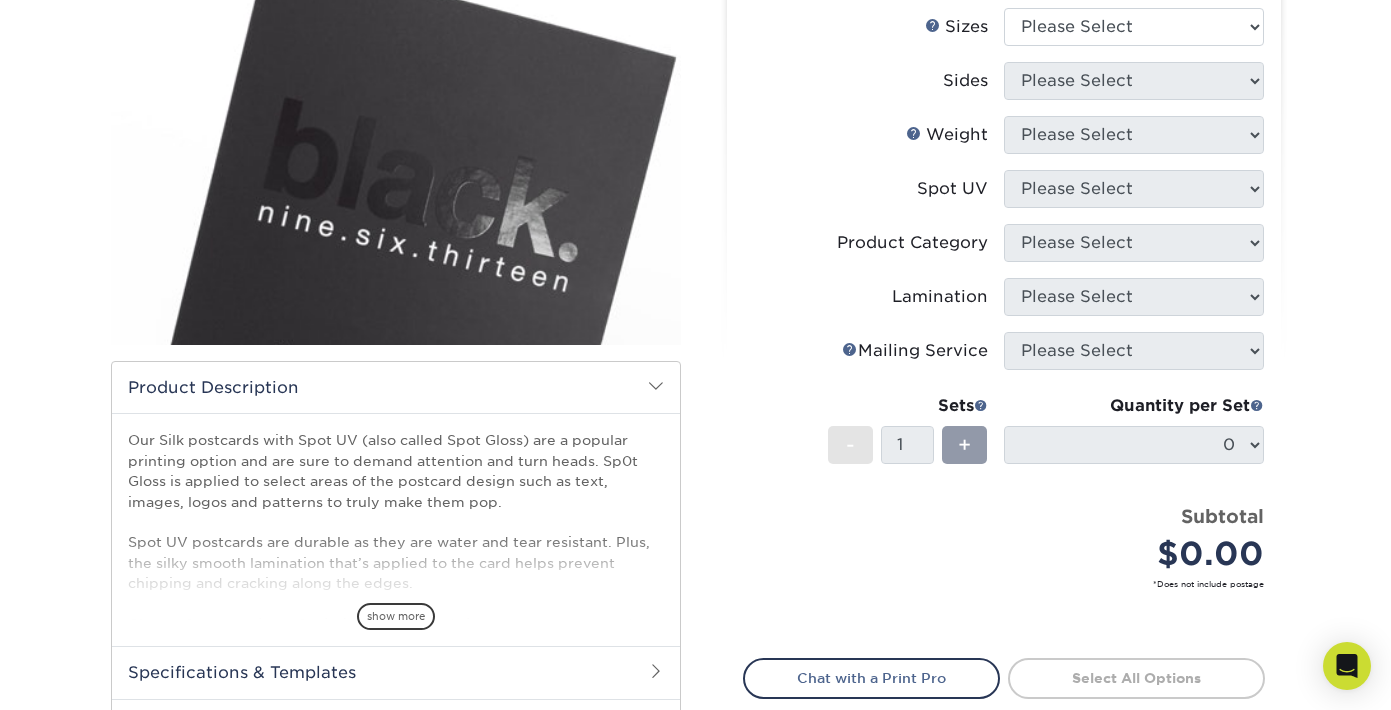 scroll, scrollTop: 251, scrollLeft: 0, axis: vertical 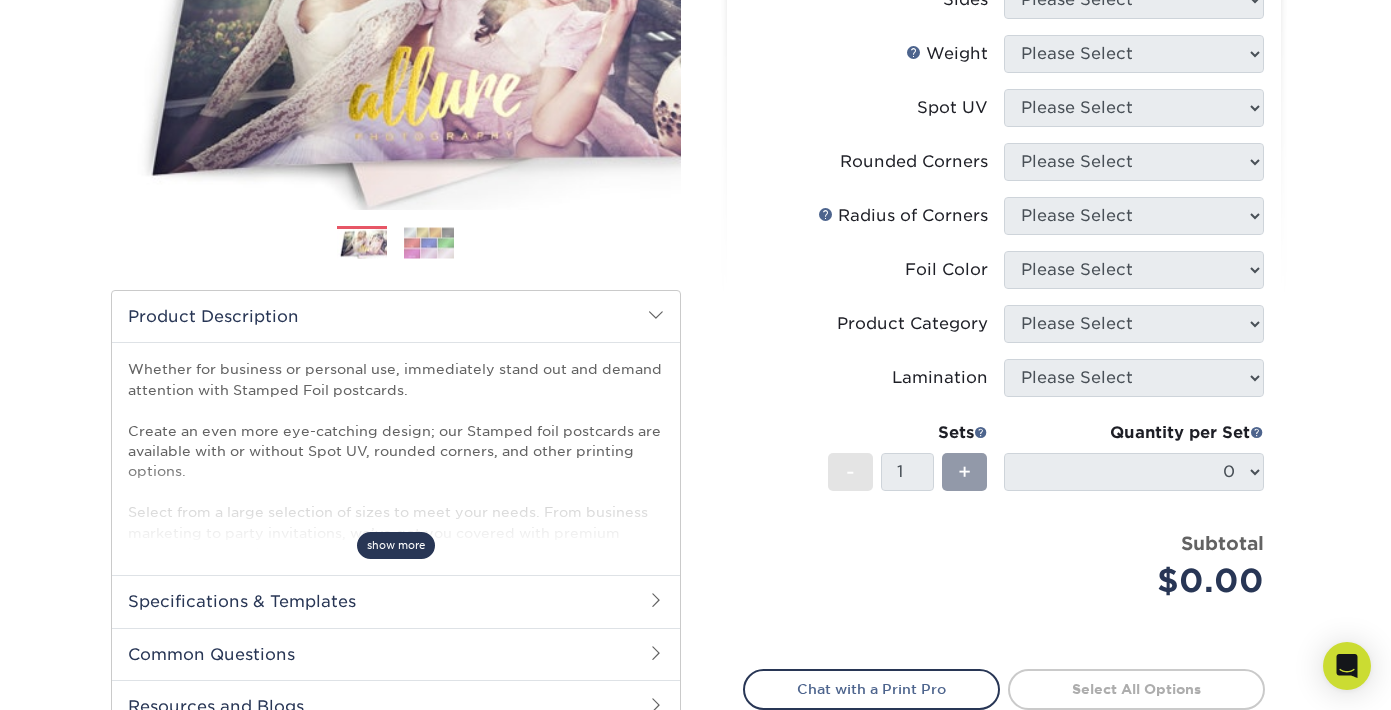 click on "show more" at bounding box center [396, 545] 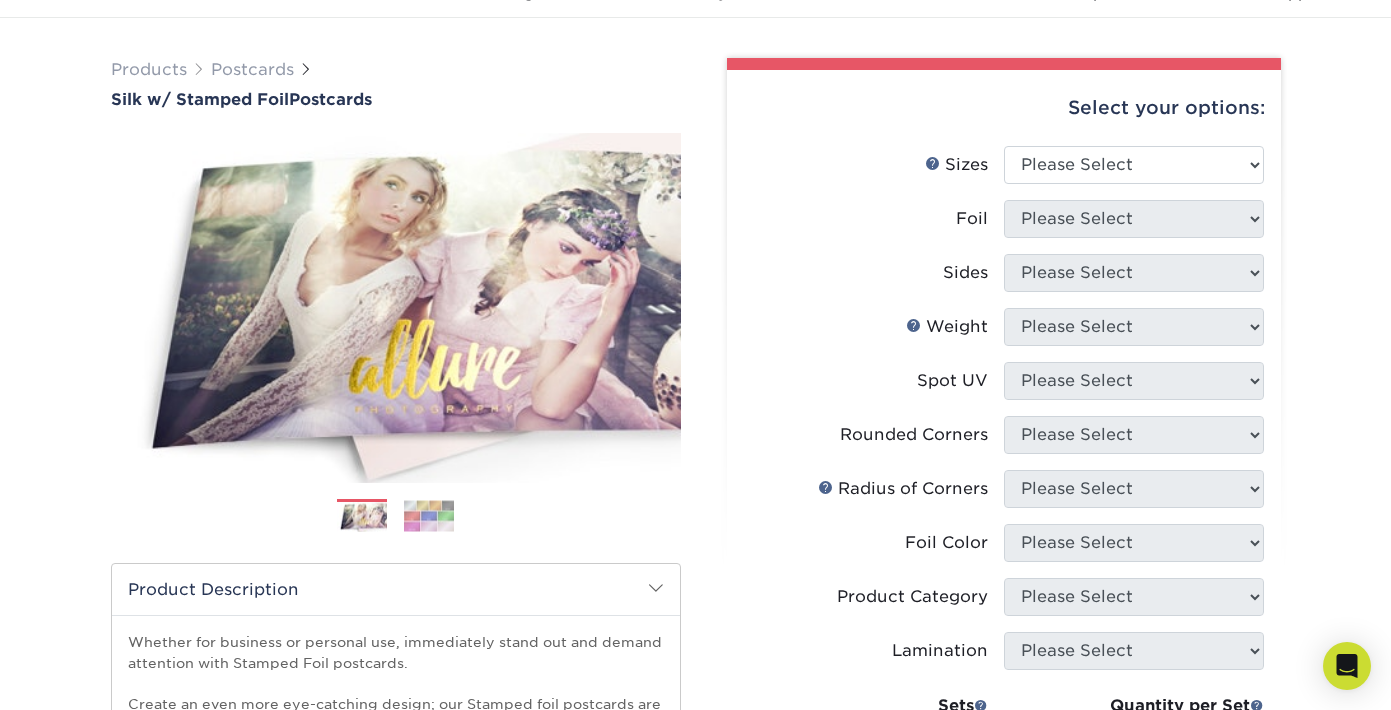 scroll, scrollTop: 115, scrollLeft: 0, axis: vertical 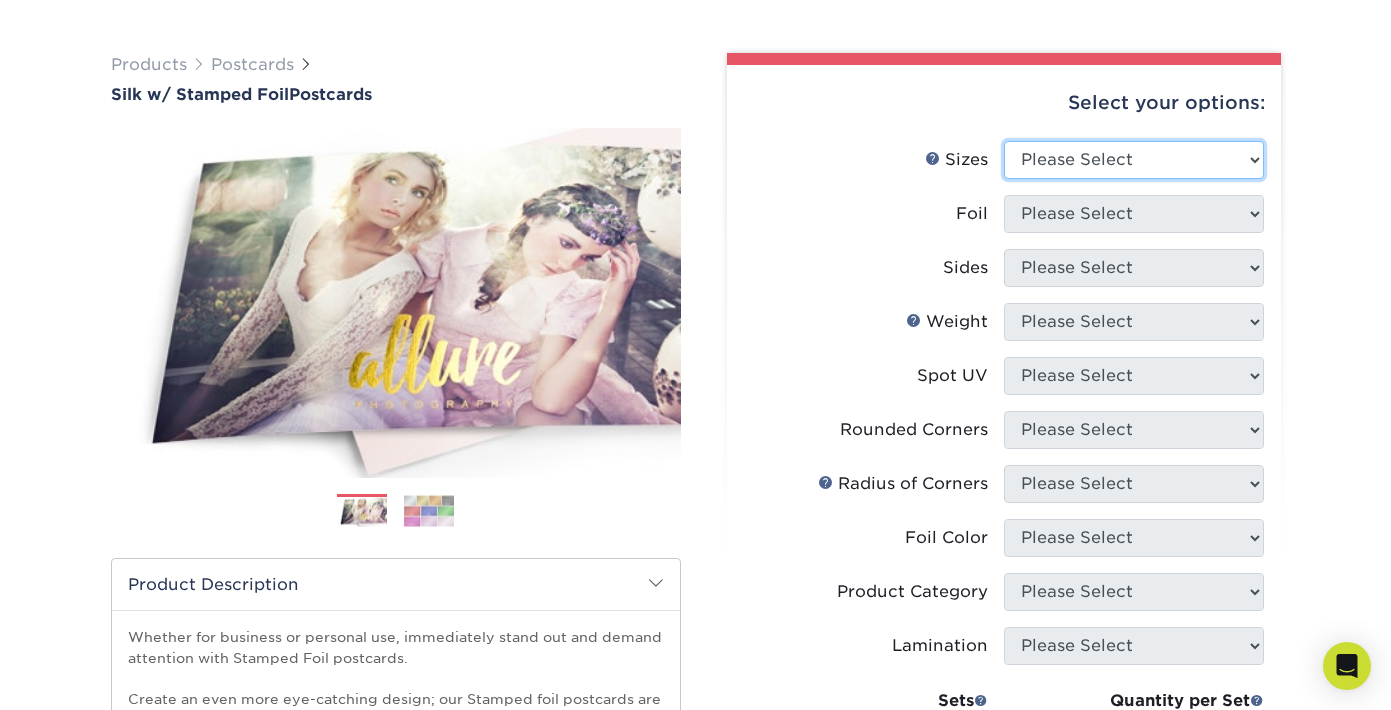select on "4.00x6.00" 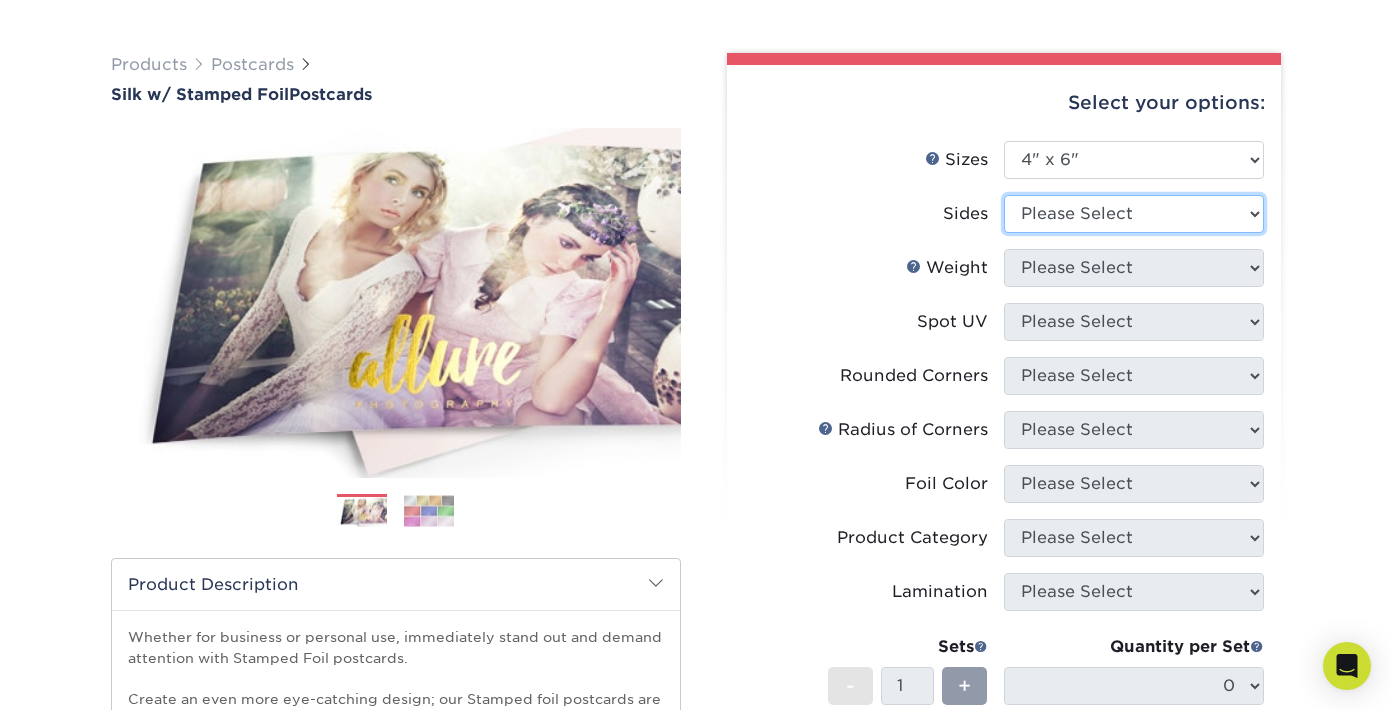 select on "a75ac2f1-9911-48d6-841d-245b5ac08f27" 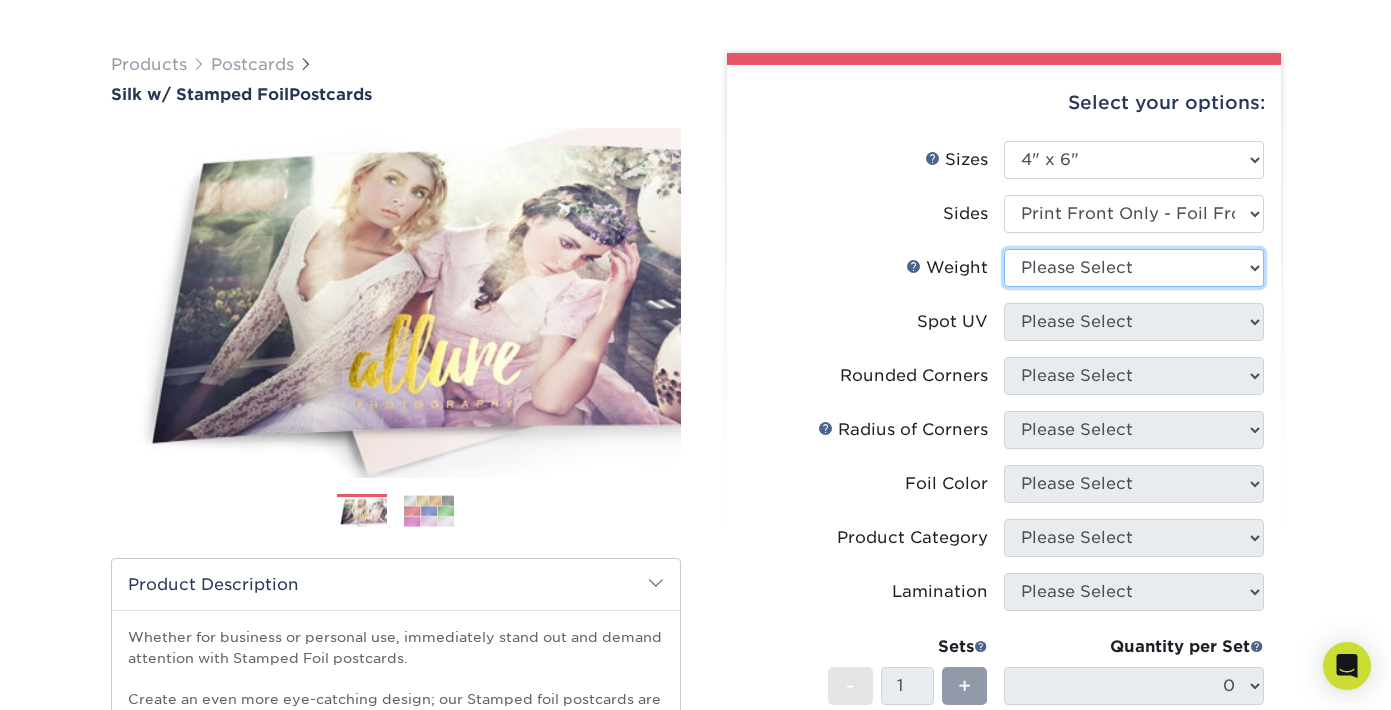 select on "16PT" 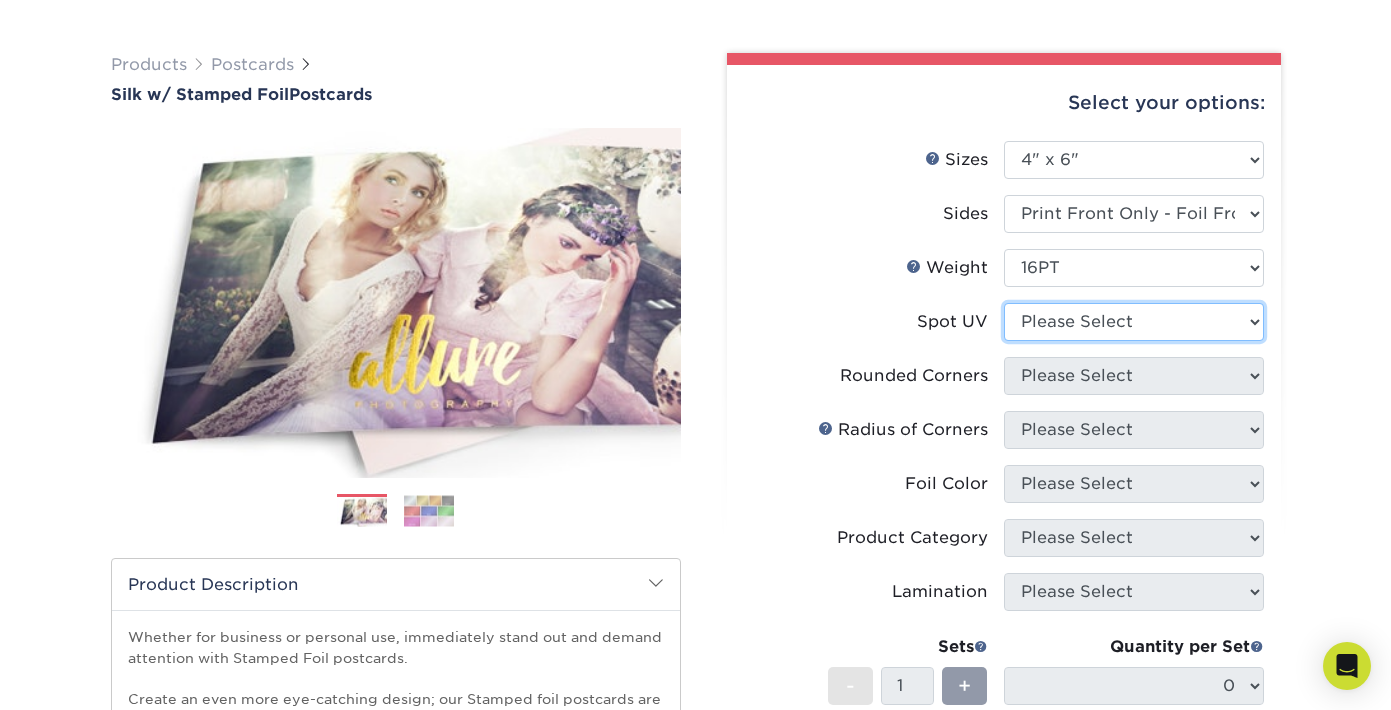 select on "1" 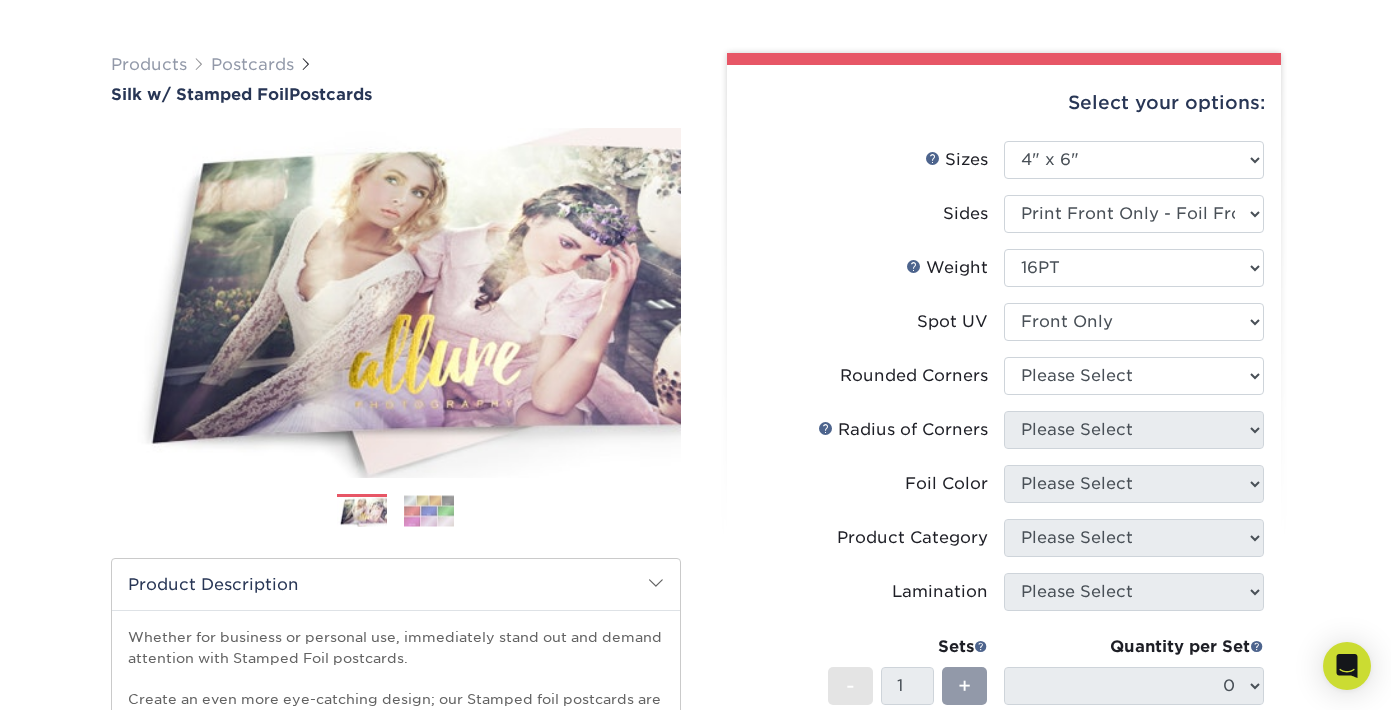 click at bounding box center [429, 510] 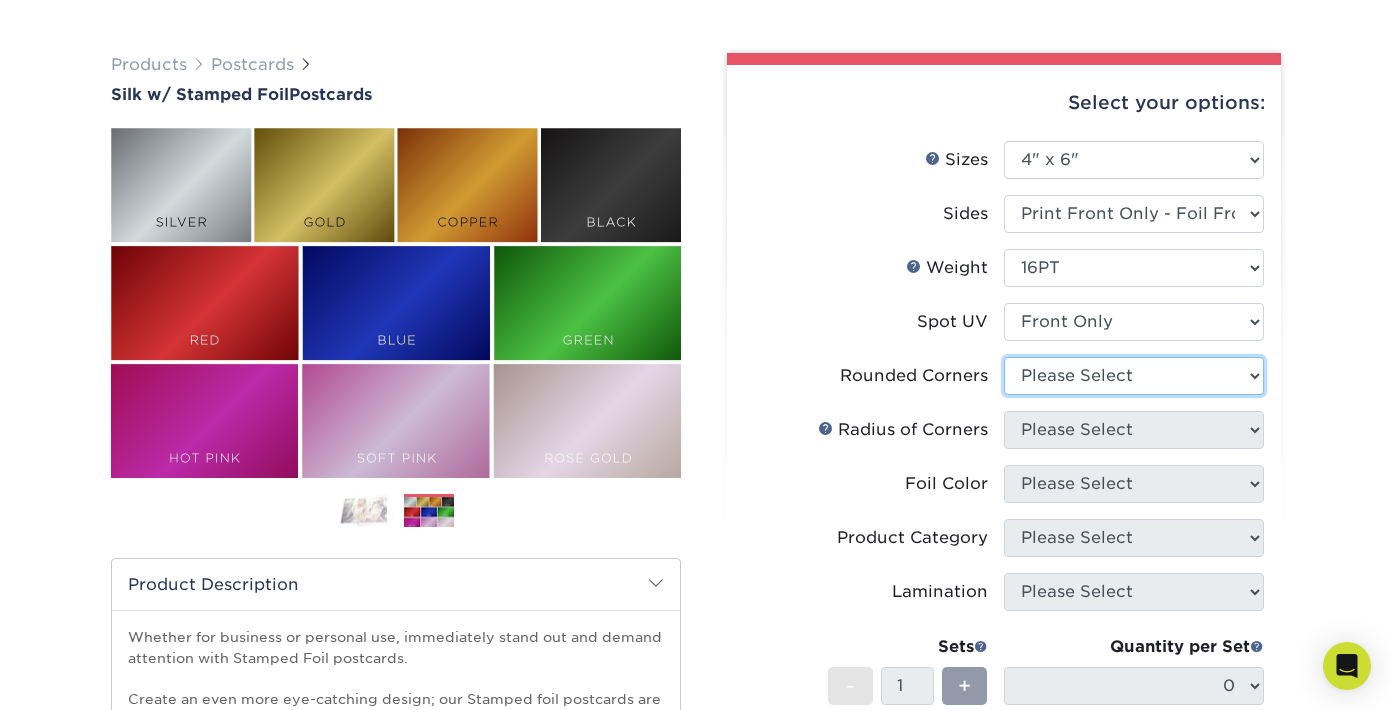 select on "7672df9e-0e0a-464d-8e1f-920c575e4da3" 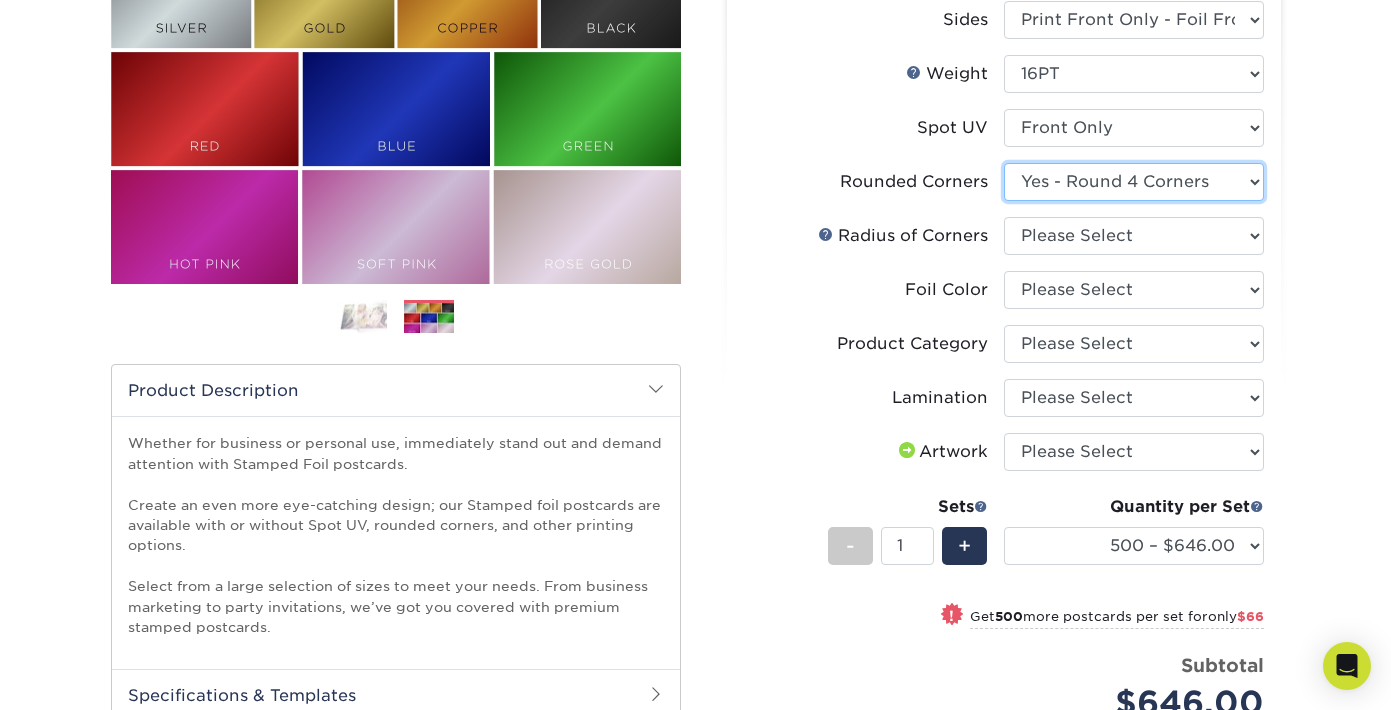 scroll, scrollTop: 312, scrollLeft: 0, axis: vertical 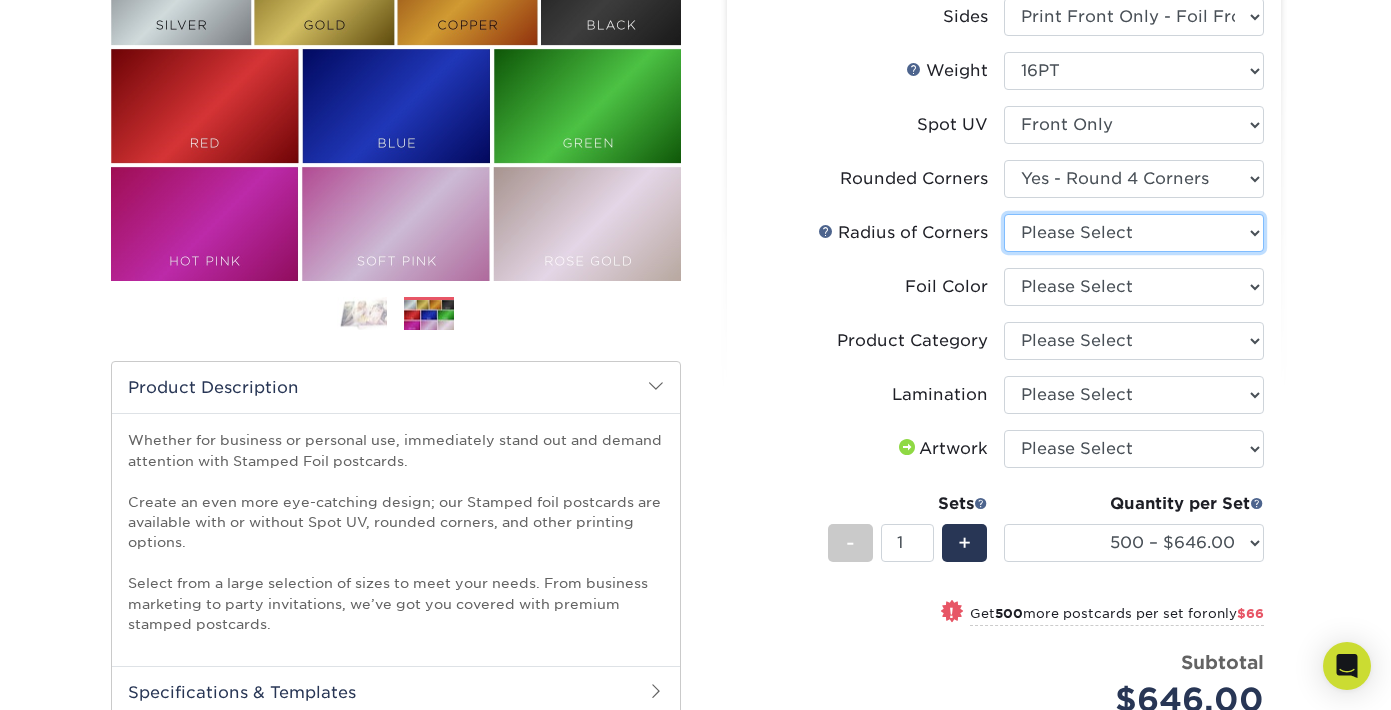 select on "589680c7-ee9a-431b-9d12-d7aeb1386a97" 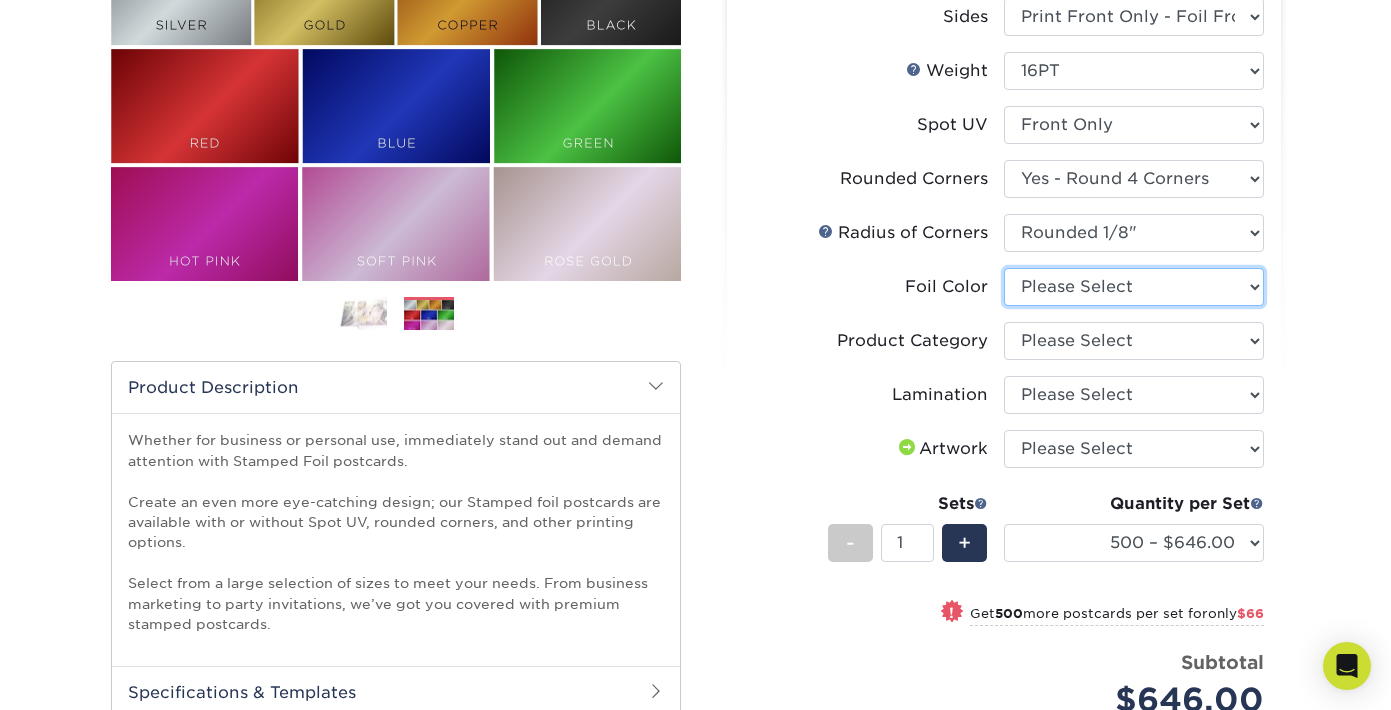 select on "acffa4a5-22f9-4585-ba3f-0adaa54b8c85" 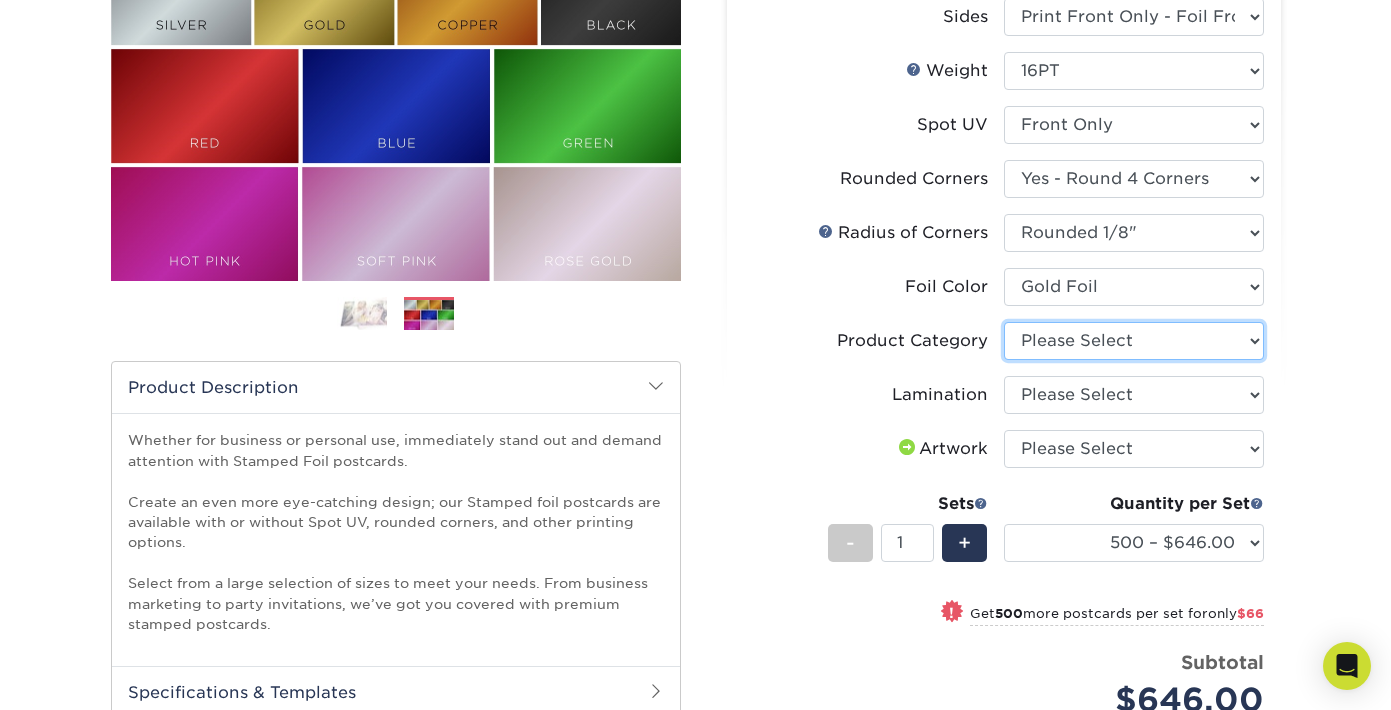 select on "9b7272e0-d6c8-4c3c-8e97-d3a1bcdab858" 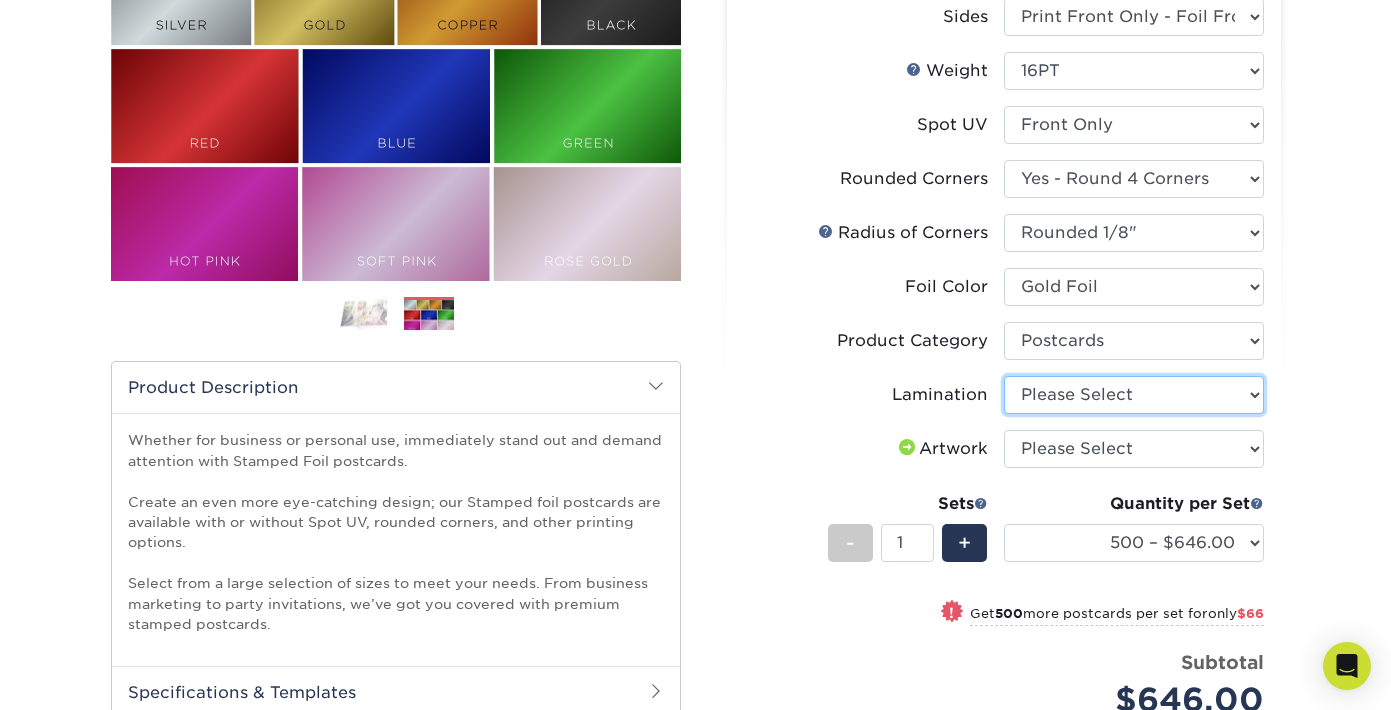 select on "ccacb42f-45f7-42d3-bbd3-7c8421cf37f0" 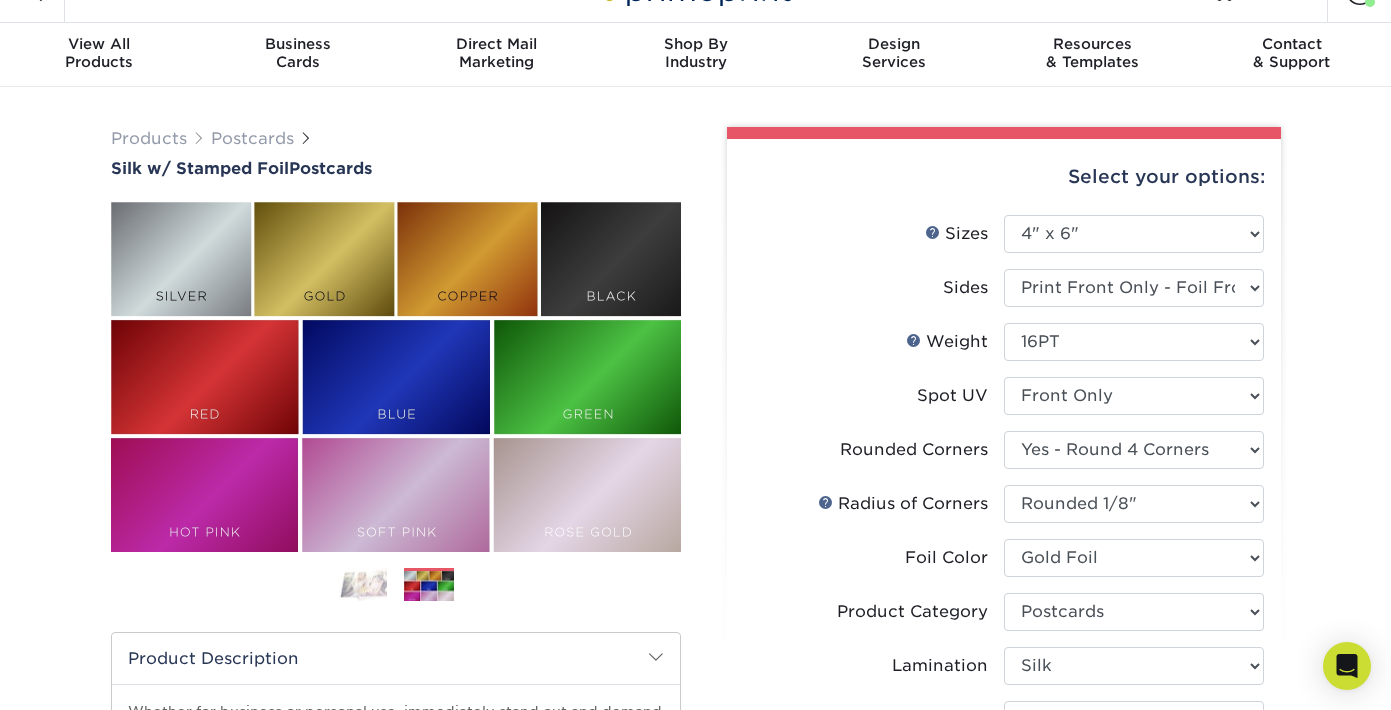 scroll, scrollTop: 0, scrollLeft: 0, axis: both 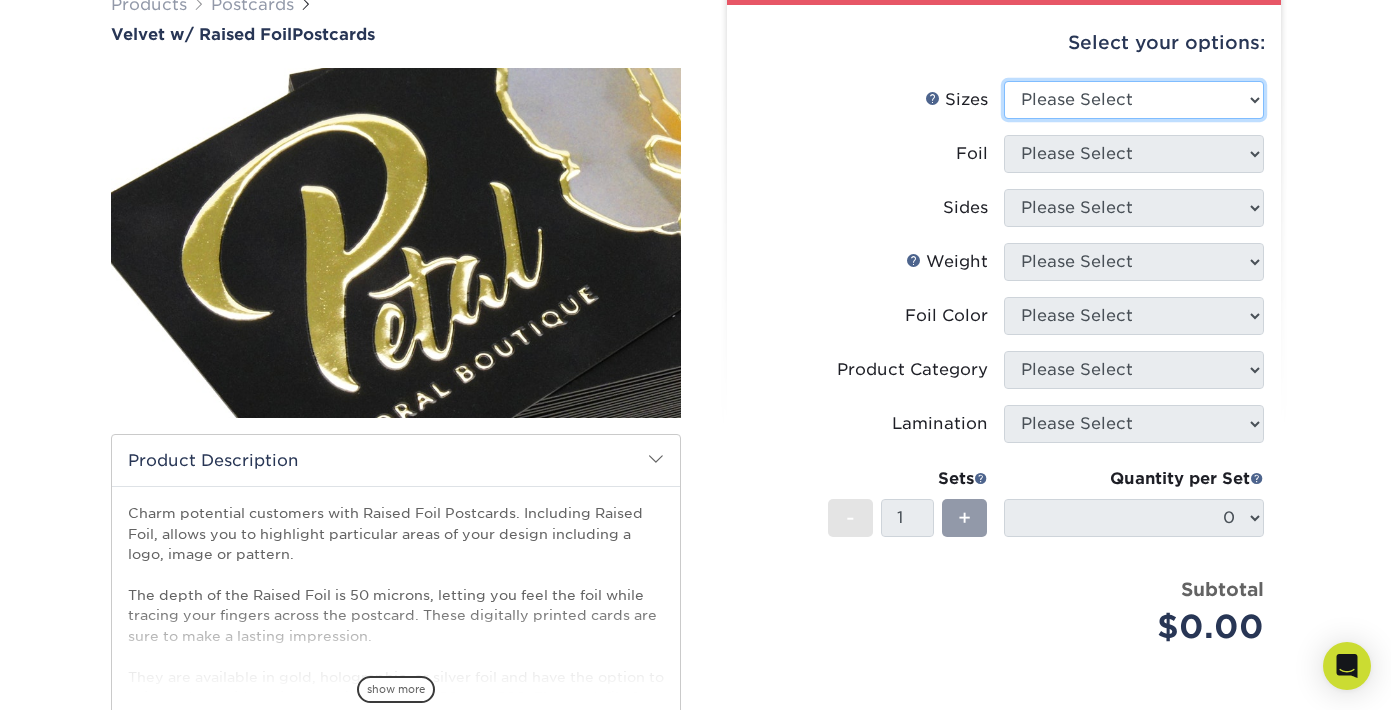 select on "4.00x6.00" 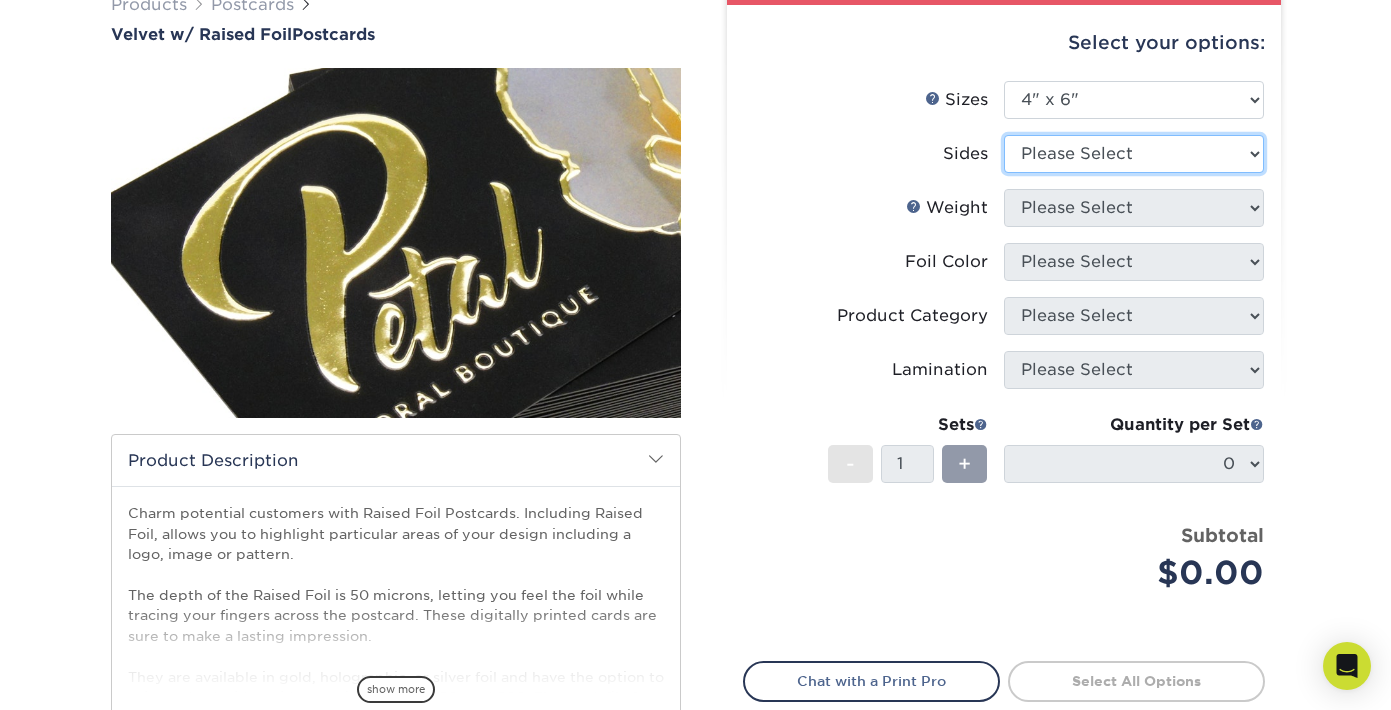 select on "a75ac2f1-9911-48d6-841d-245b5ac08f27" 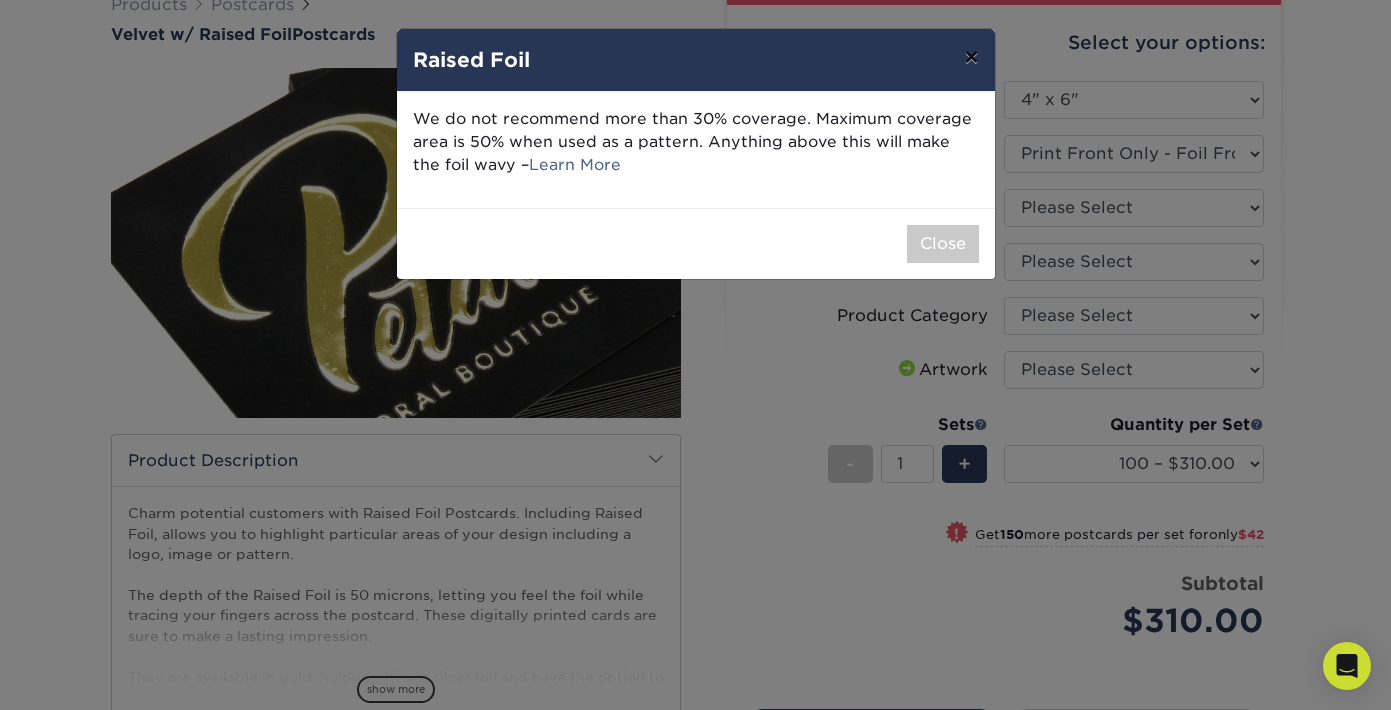 click on "×" at bounding box center (971, 57) 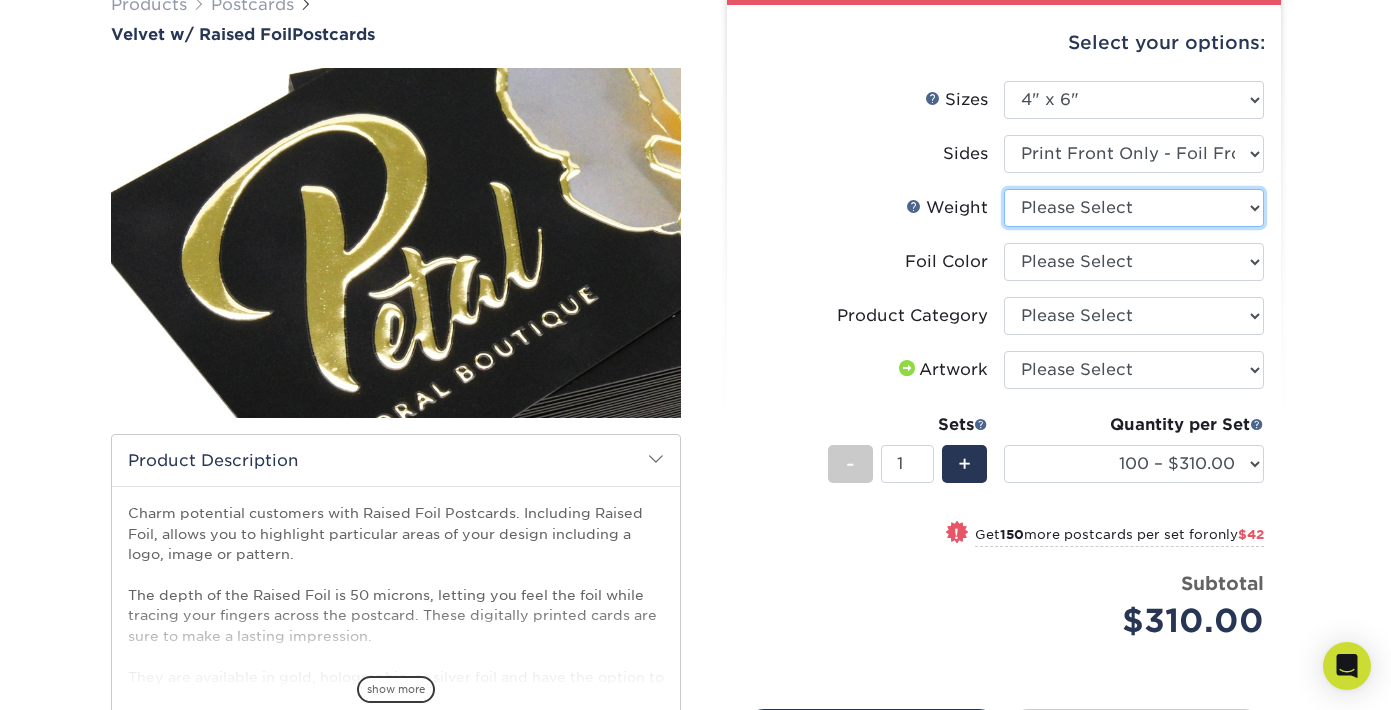 select on "16PT" 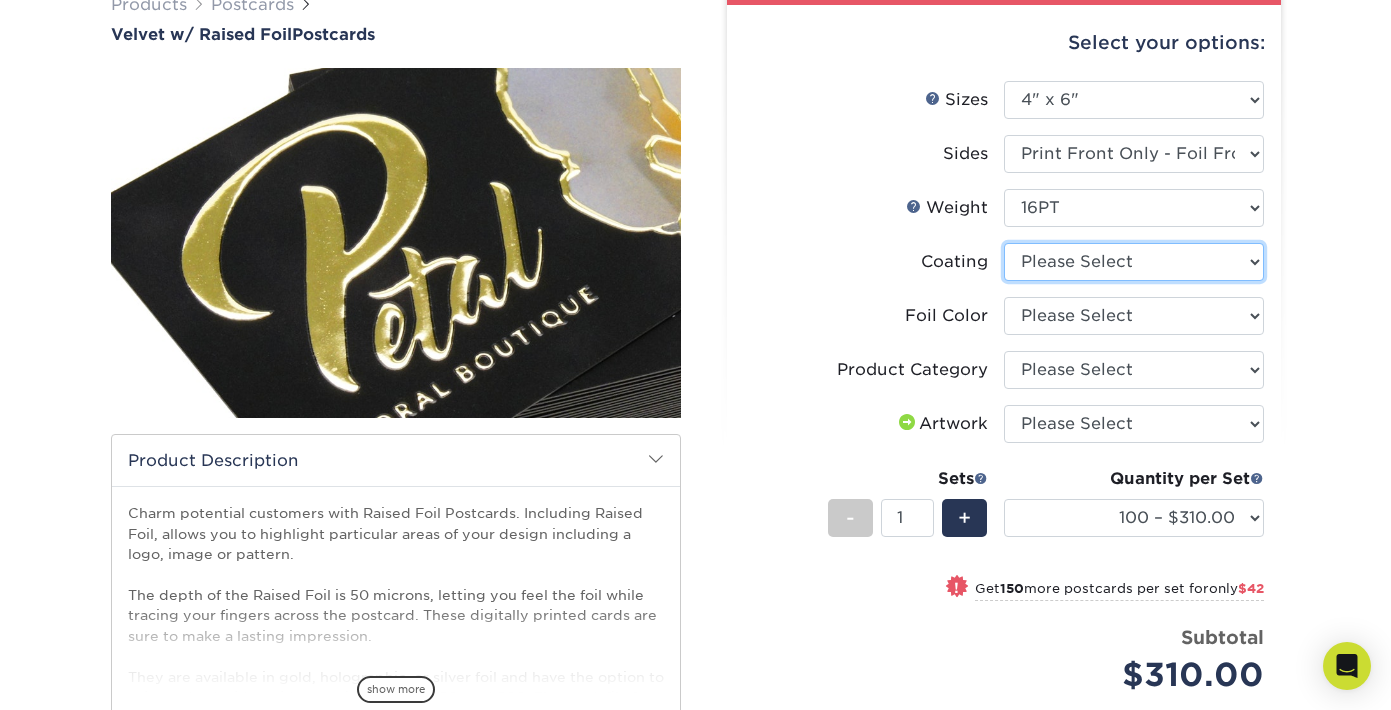 select on "3e7618de-abca-4bda-9f97-8b9129e913d8" 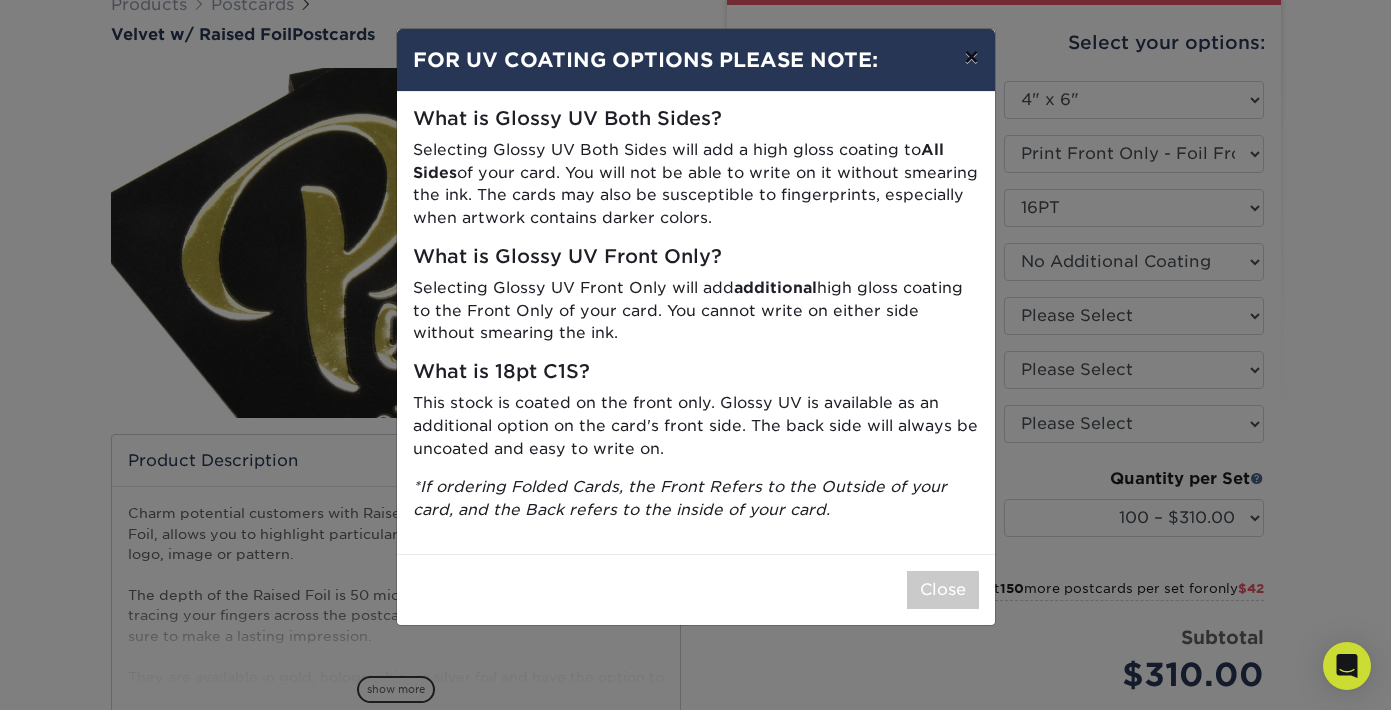 click on "×" at bounding box center (971, 57) 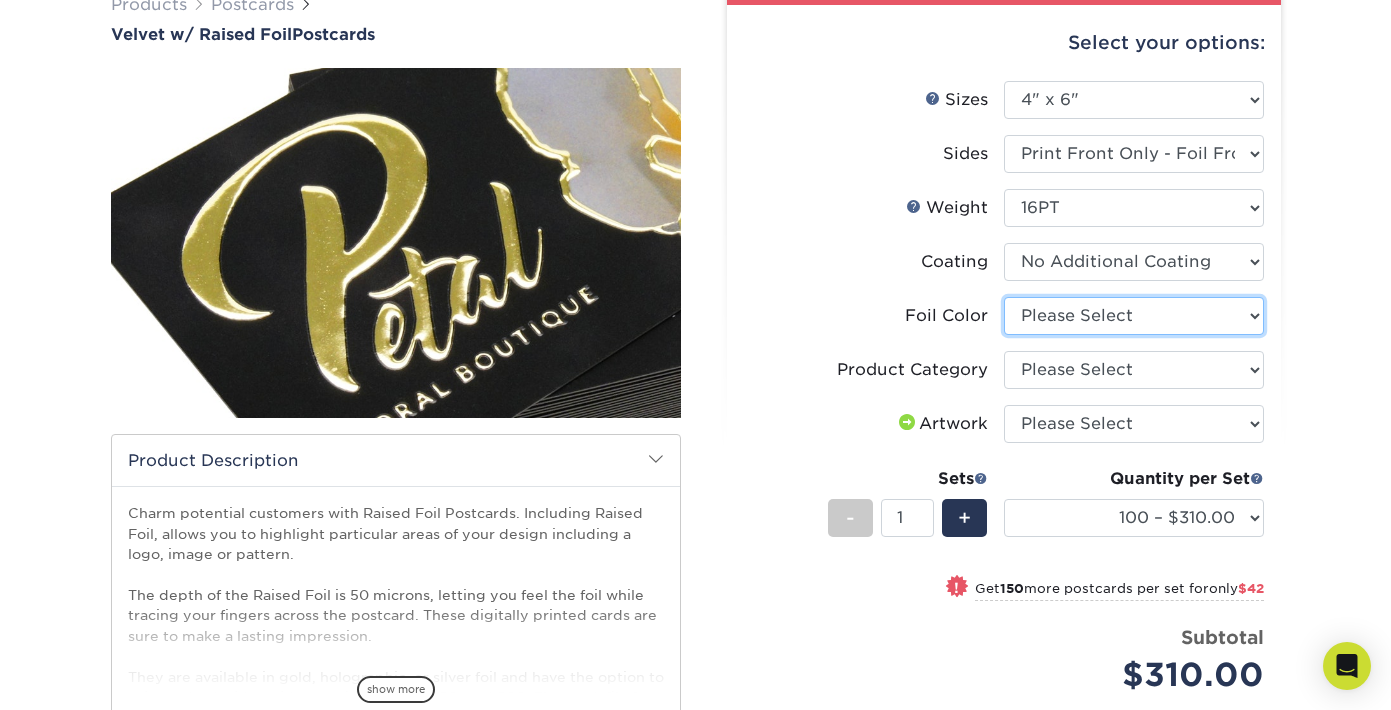 select on "acffa4a5-22f9-4585-ba3f-0adaa54b8c85" 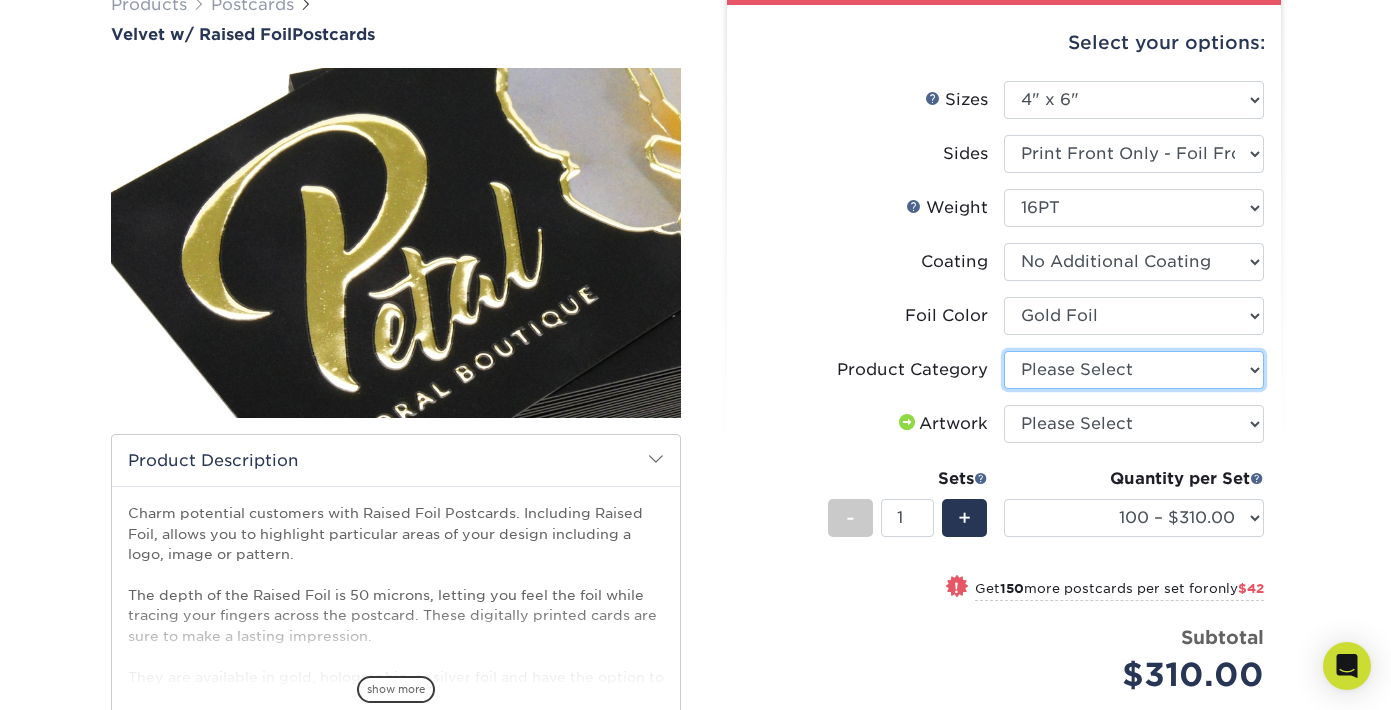 select on "9b7272e0-d6c8-4c3c-8e97-d3a1bcdab858" 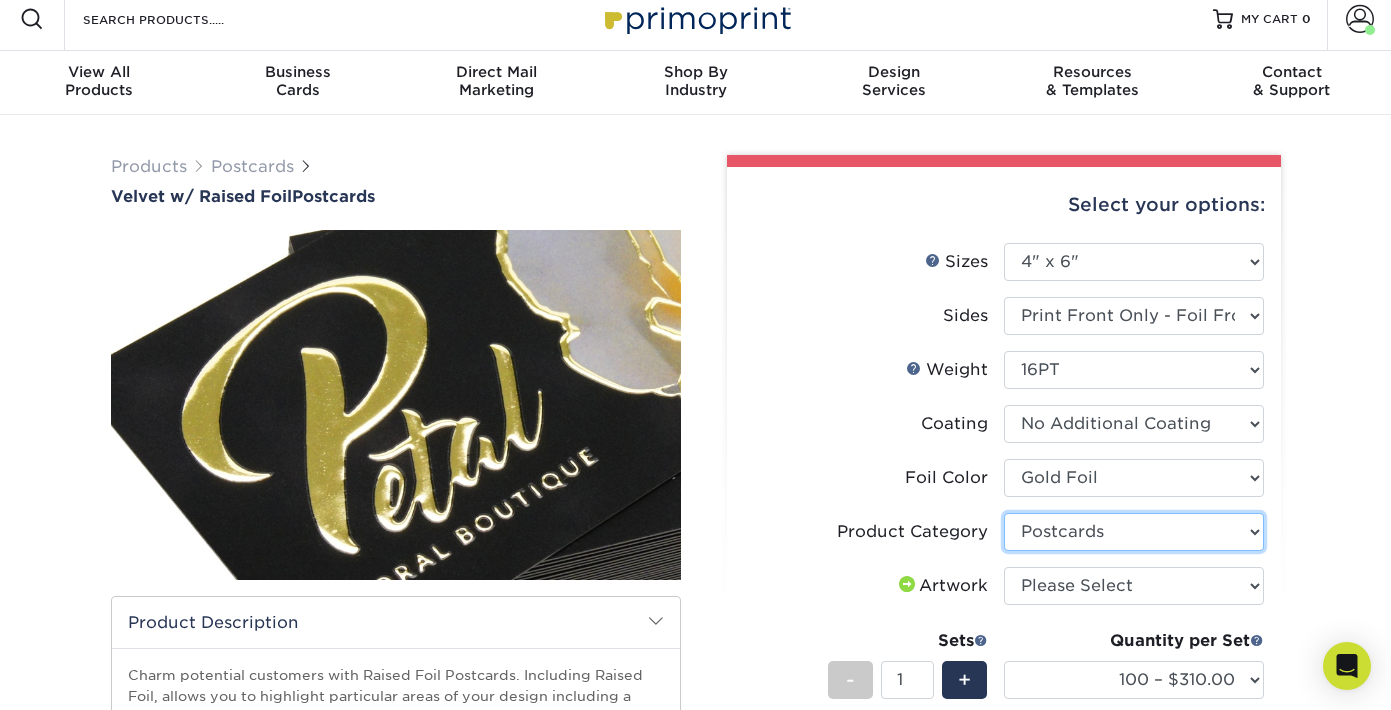 scroll, scrollTop: 11, scrollLeft: 0, axis: vertical 